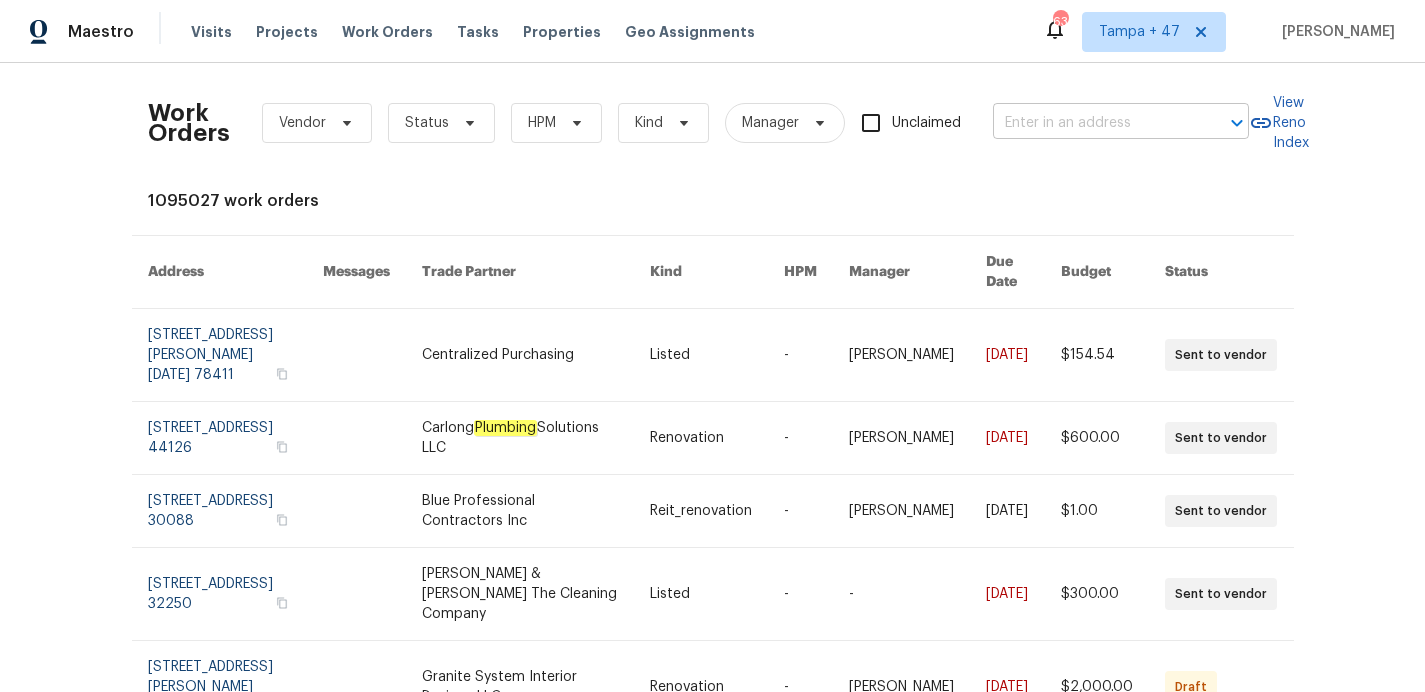 scroll, scrollTop: 0, scrollLeft: 0, axis: both 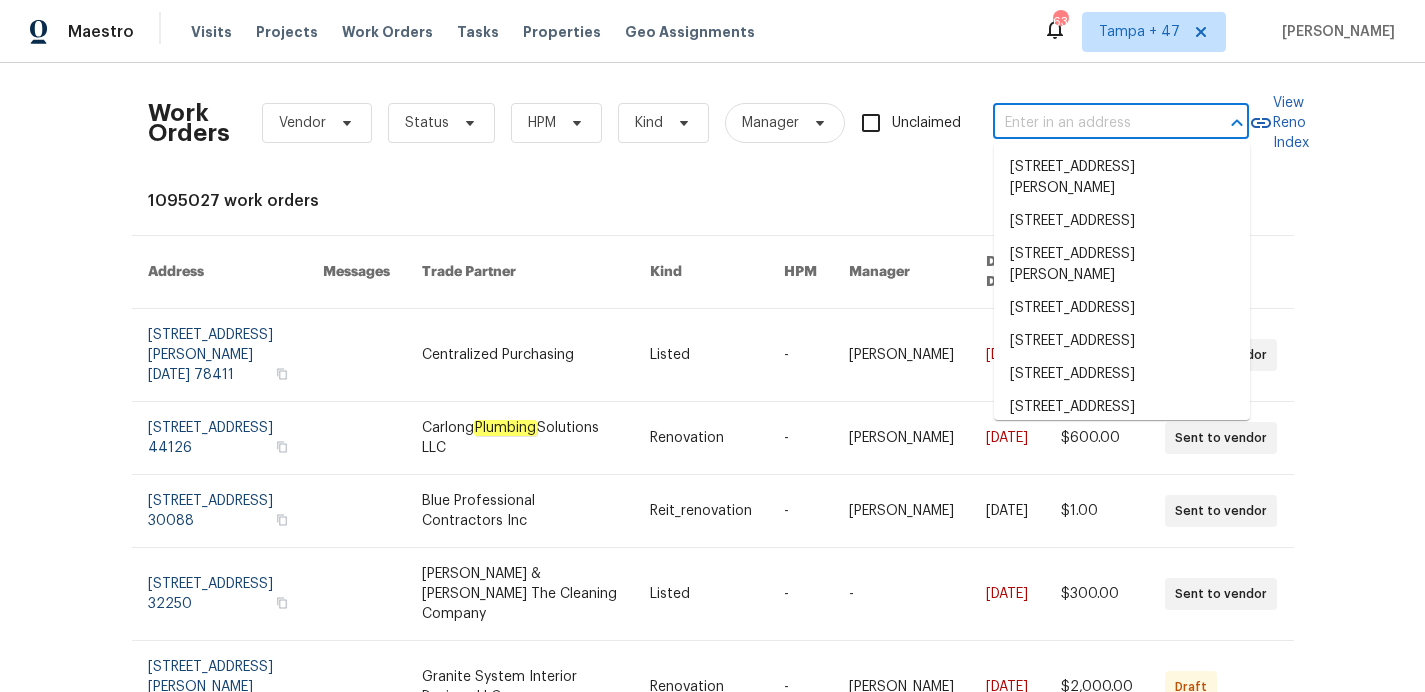 click at bounding box center [1093, 123] 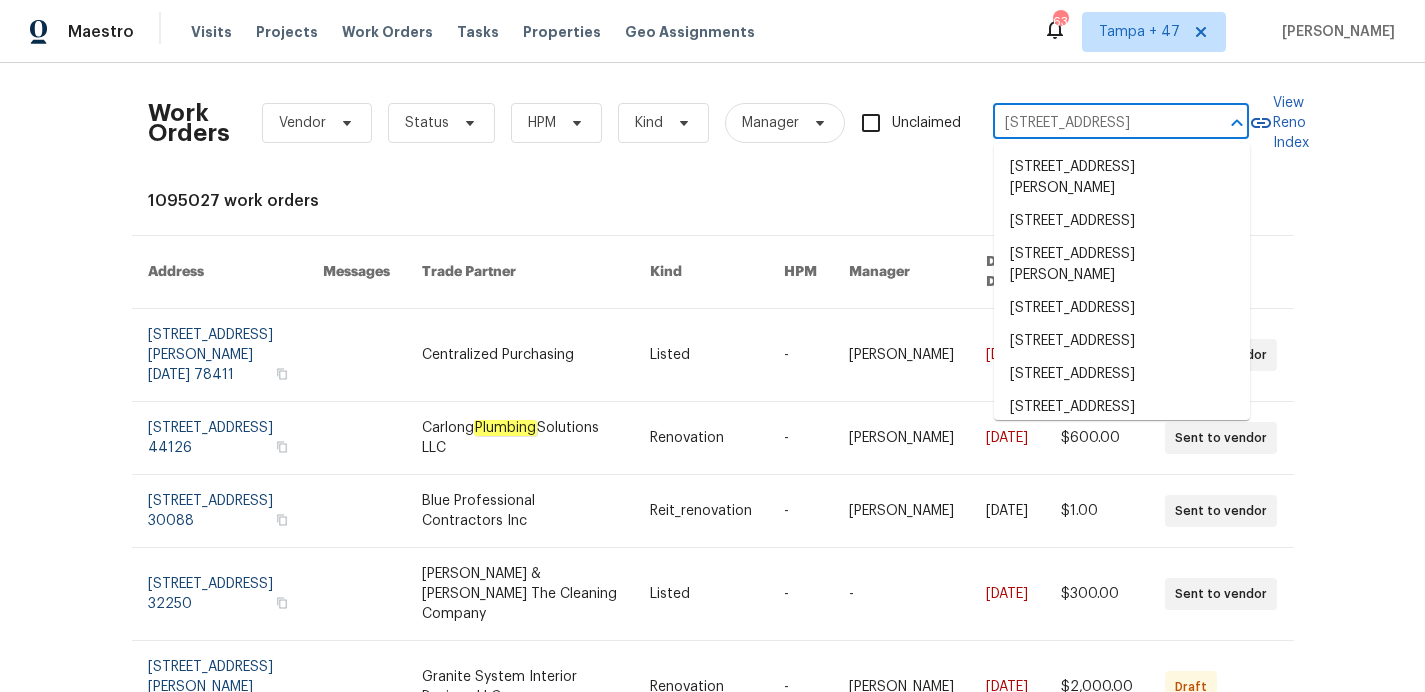 scroll, scrollTop: 0, scrollLeft: 56, axis: horizontal 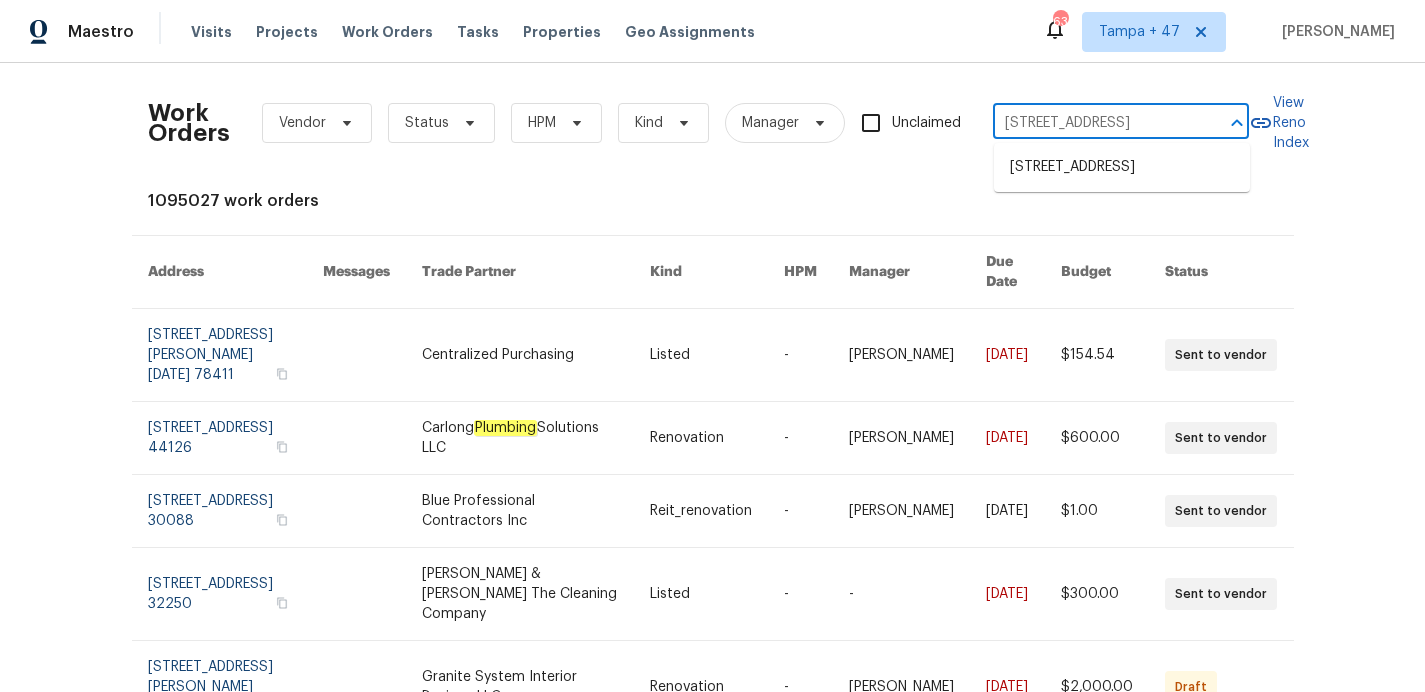 click on "845 N Main St, Wake Forest, NC 27587" at bounding box center (1122, 167) 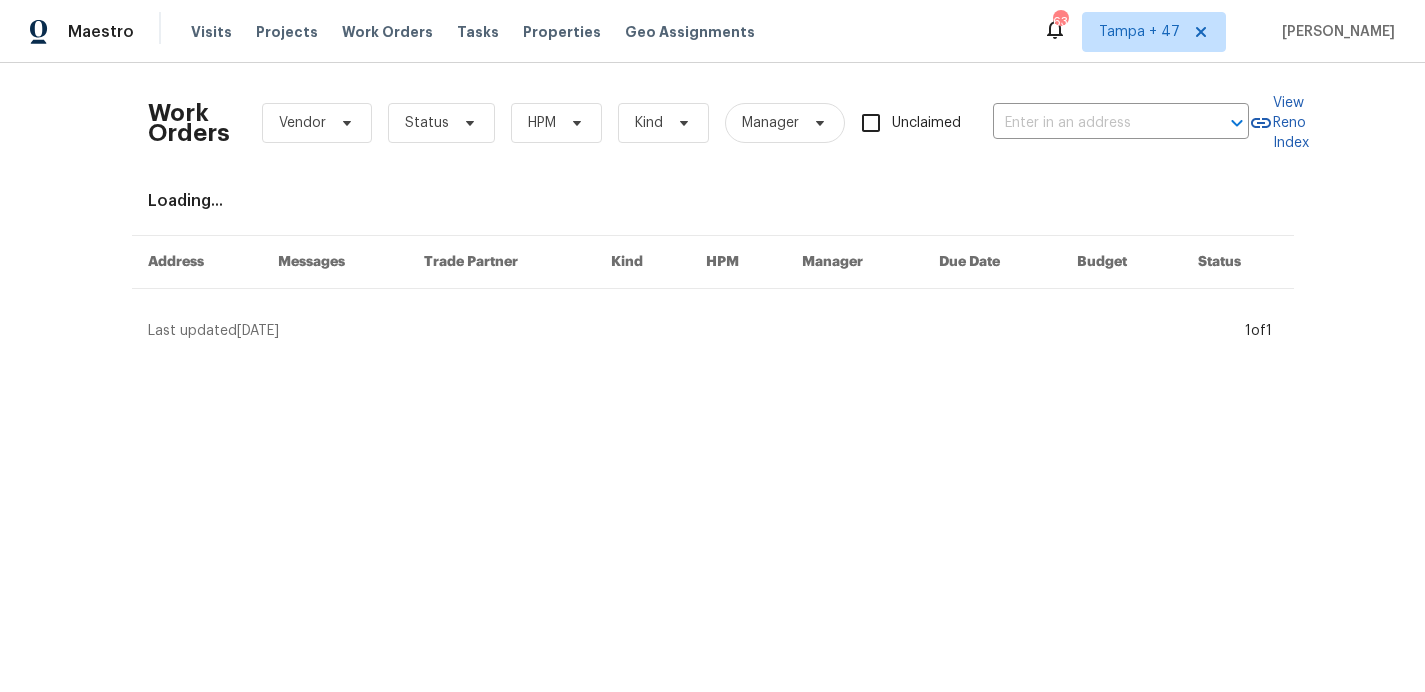 type on "845 N Main St, Wake Forest, NC 27587" 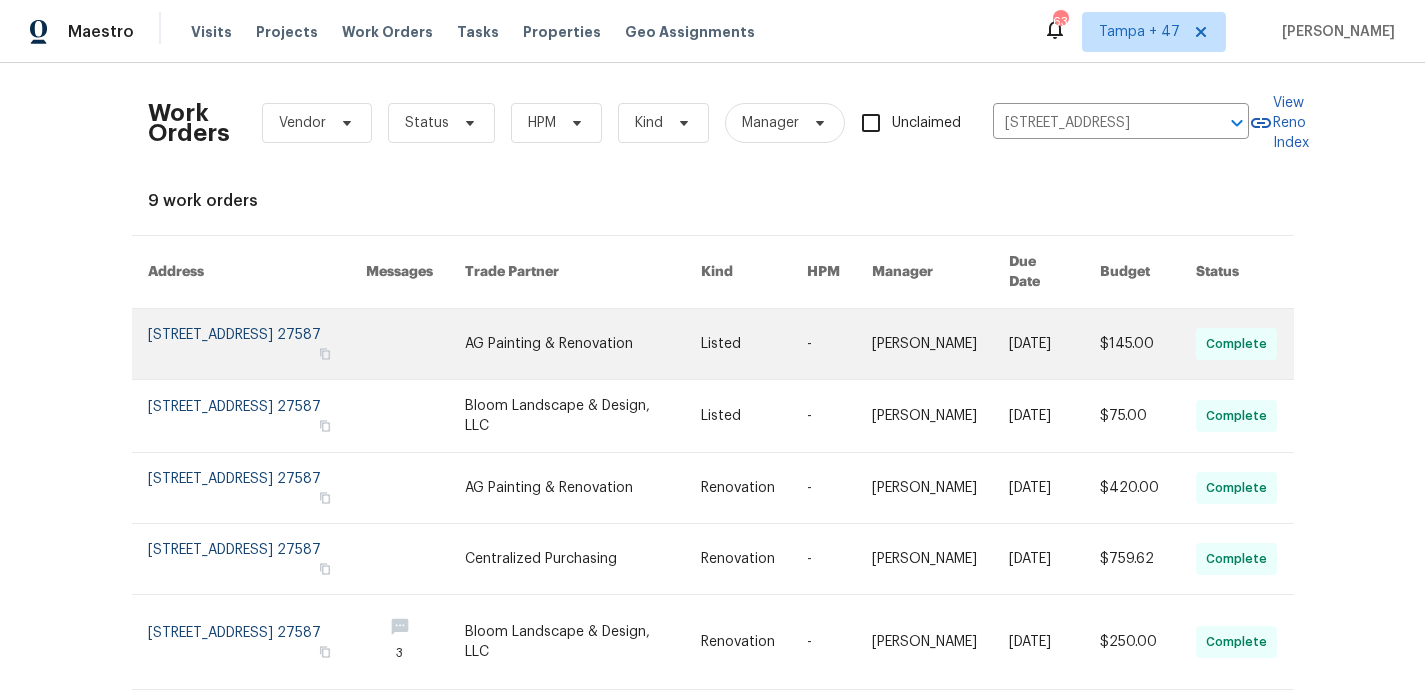 click at bounding box center (257, 344) 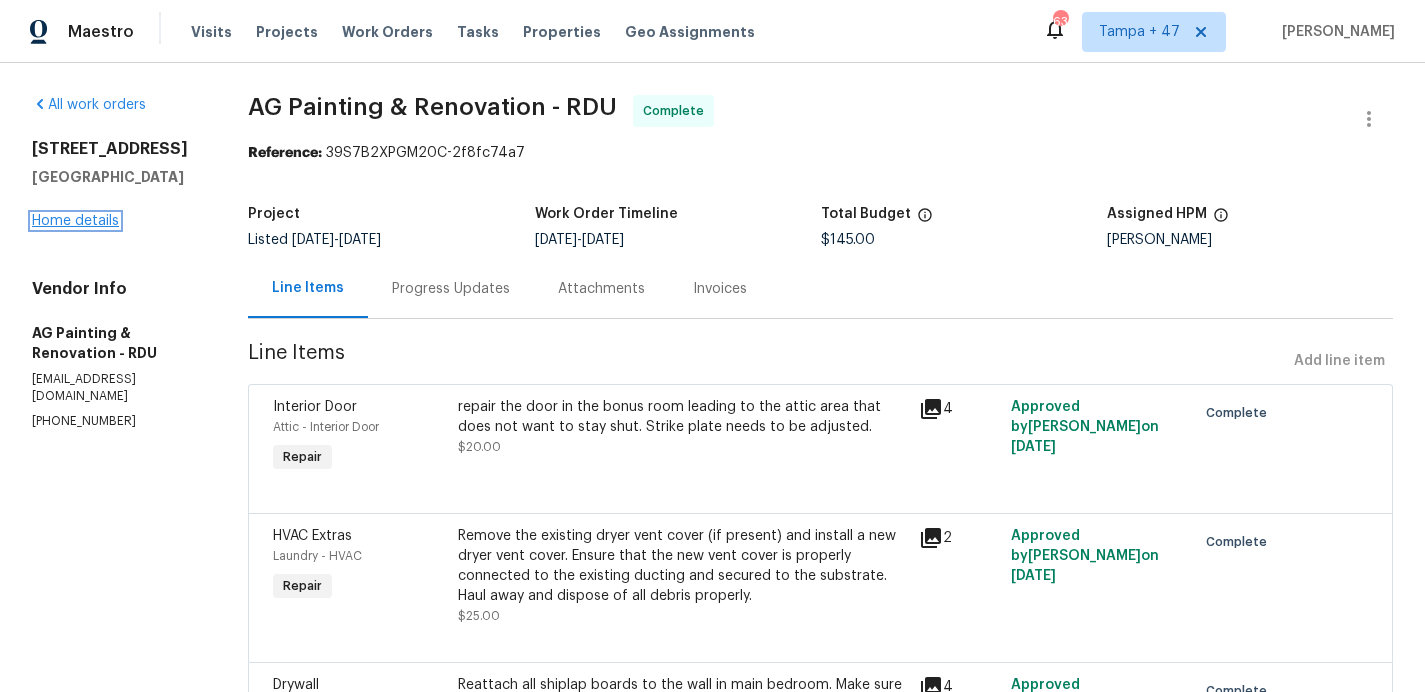 click on "Home details" at bounding box center [75, 221] 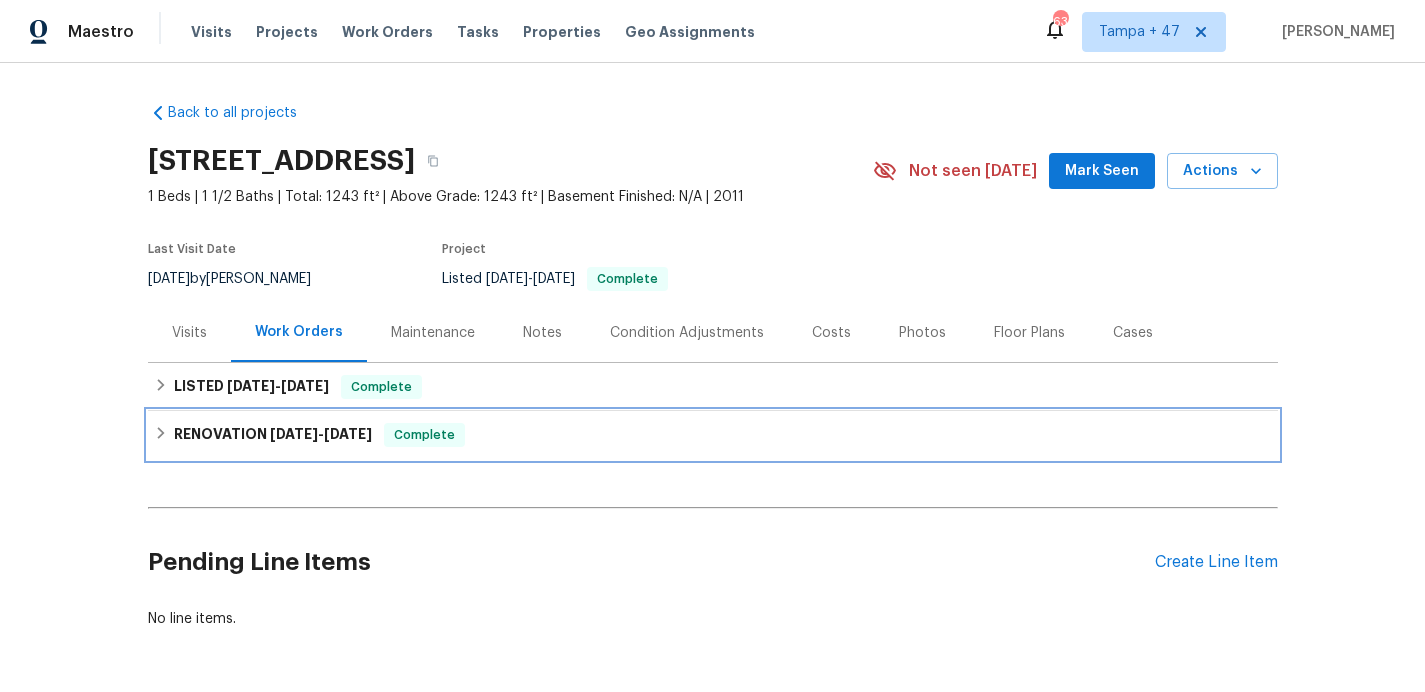 click on "RENOVATION   6/24/25  -  7/11/25 Complete" at bounding box center (713, 435) 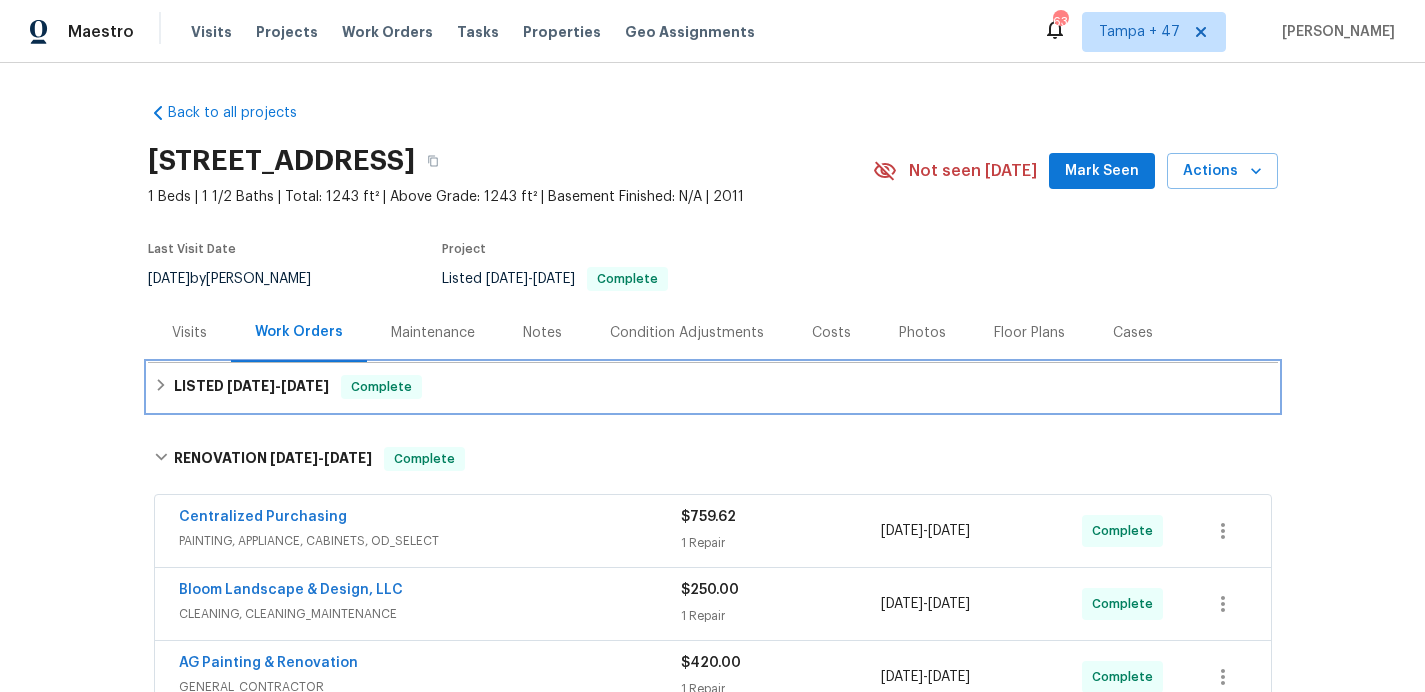 click on "LISTED   7/13/25  -  7/15/25 Complete" at bounding box center [713, 387] 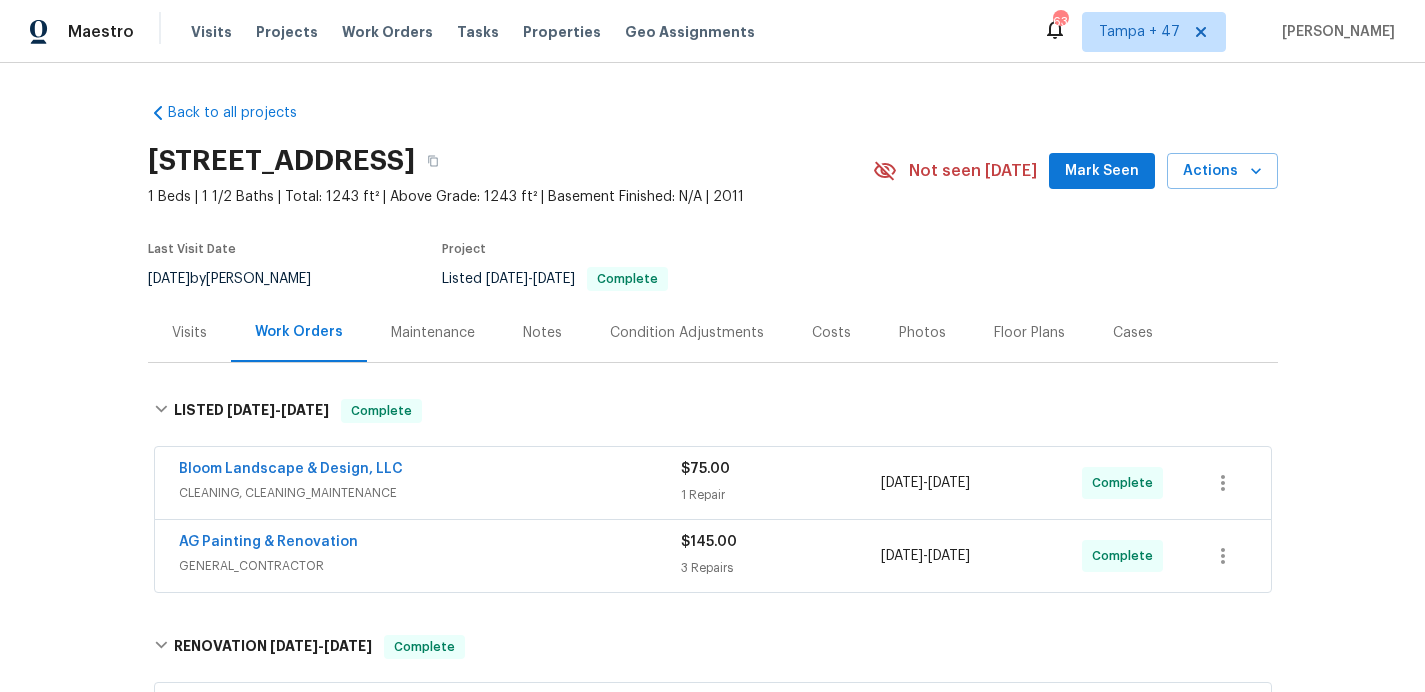 click on "AG Painting & Renovation" at bounding box center (430, 544) 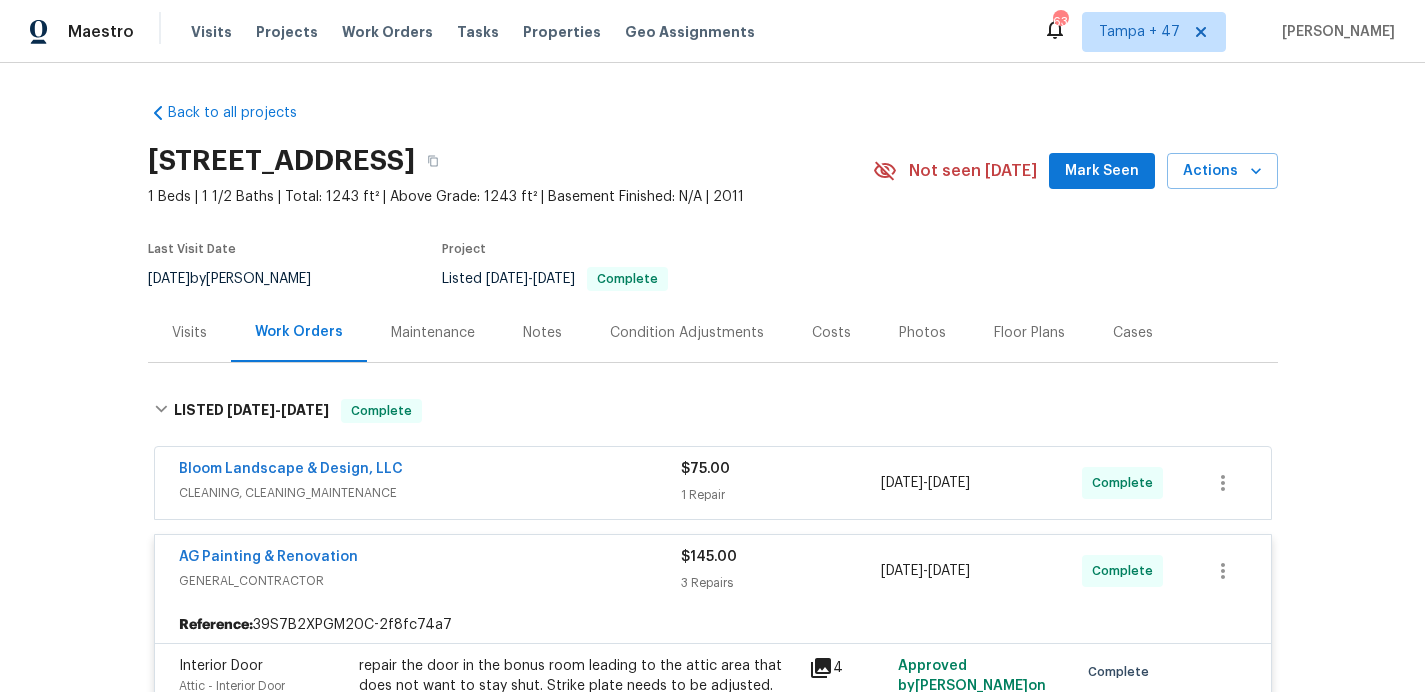 click on "Bloom Landscape & Design, LLC" at bounding box center [430, 471] 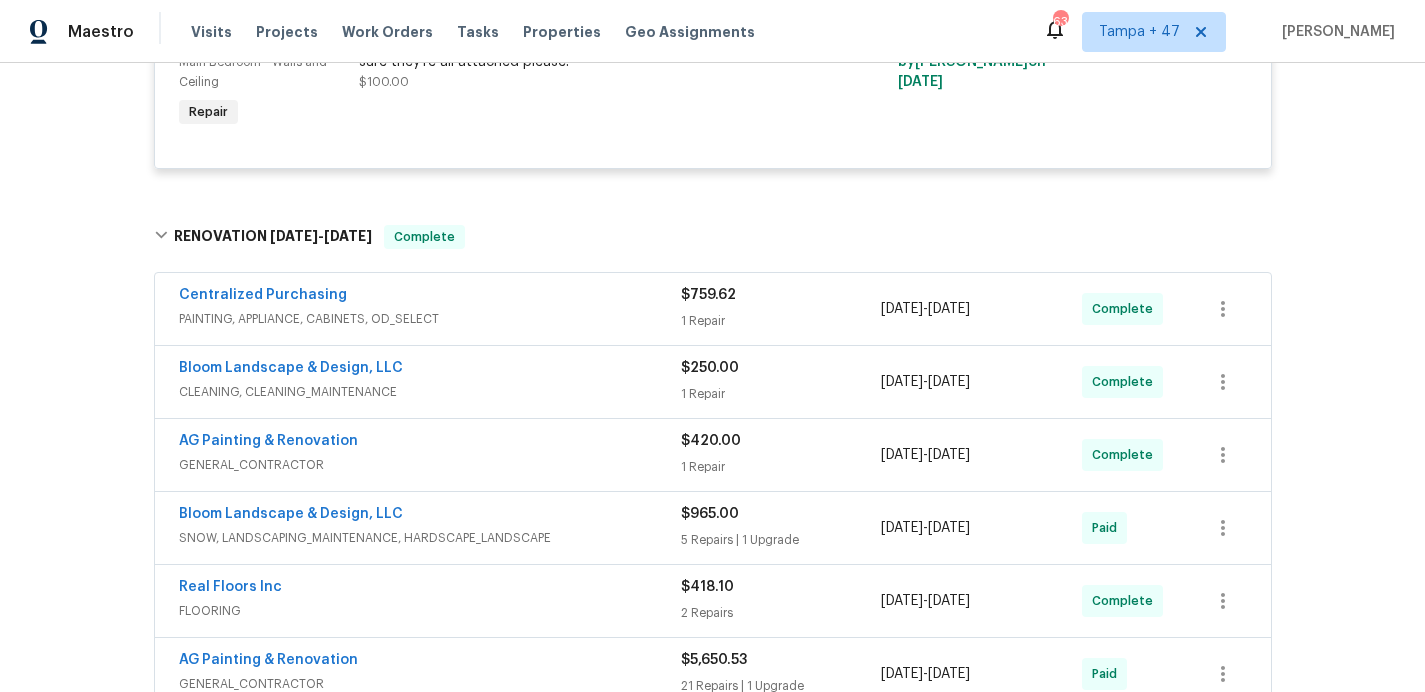 scroll, scrollTop: 1171, scrollLeft: 0, axis: vertical 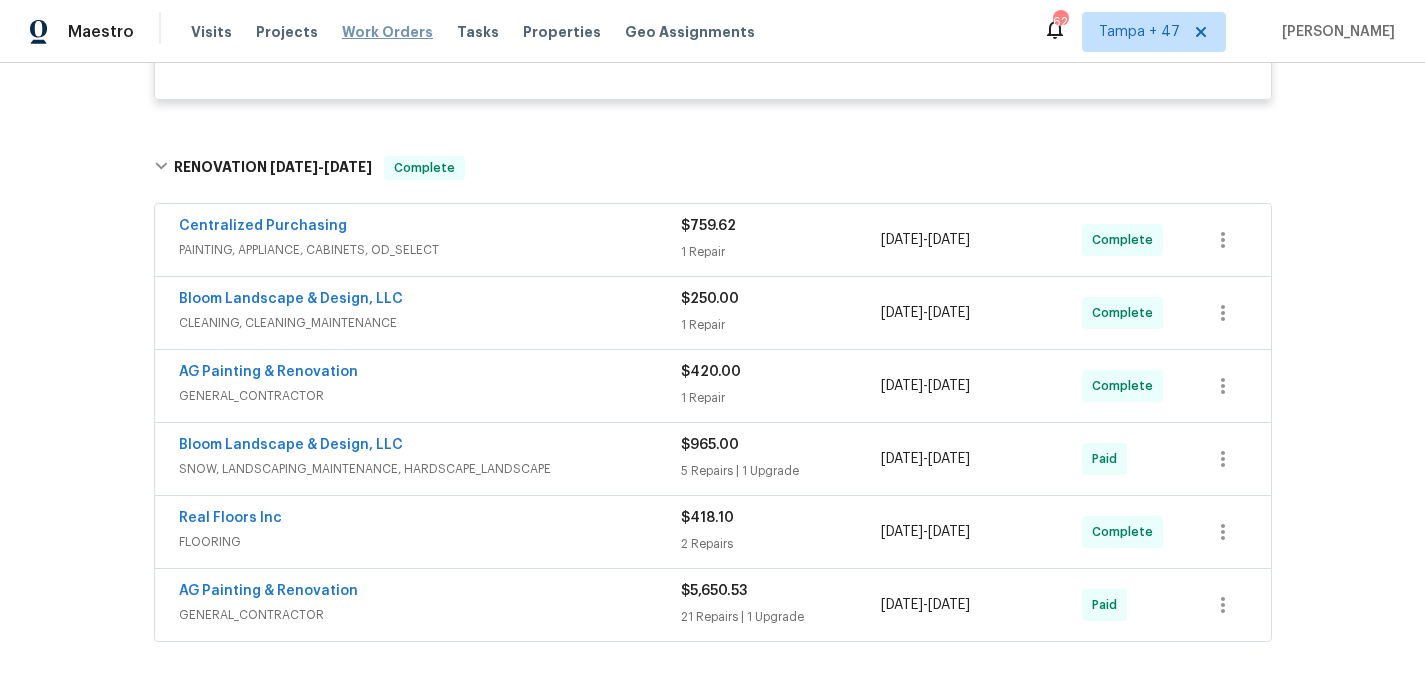 click on "Work Orders" at bounding box center [387, 32] 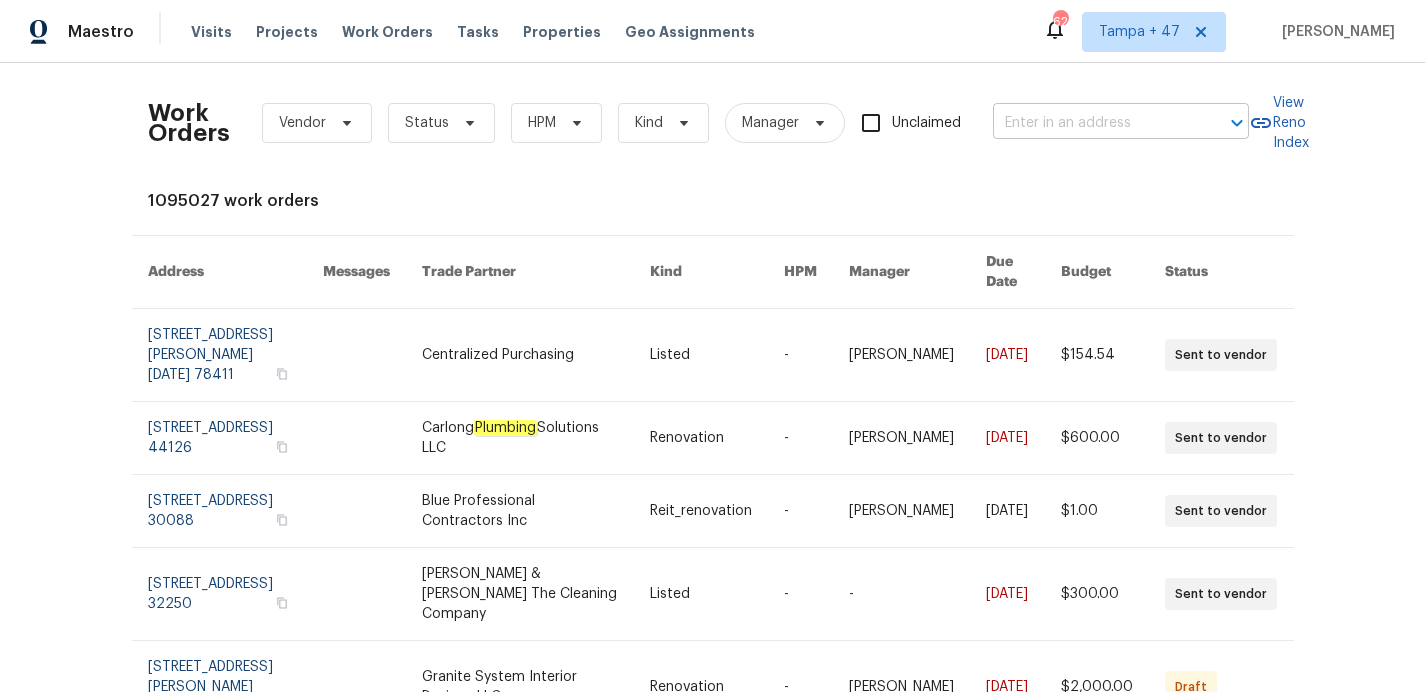 click at bounding box center [1093, 123] 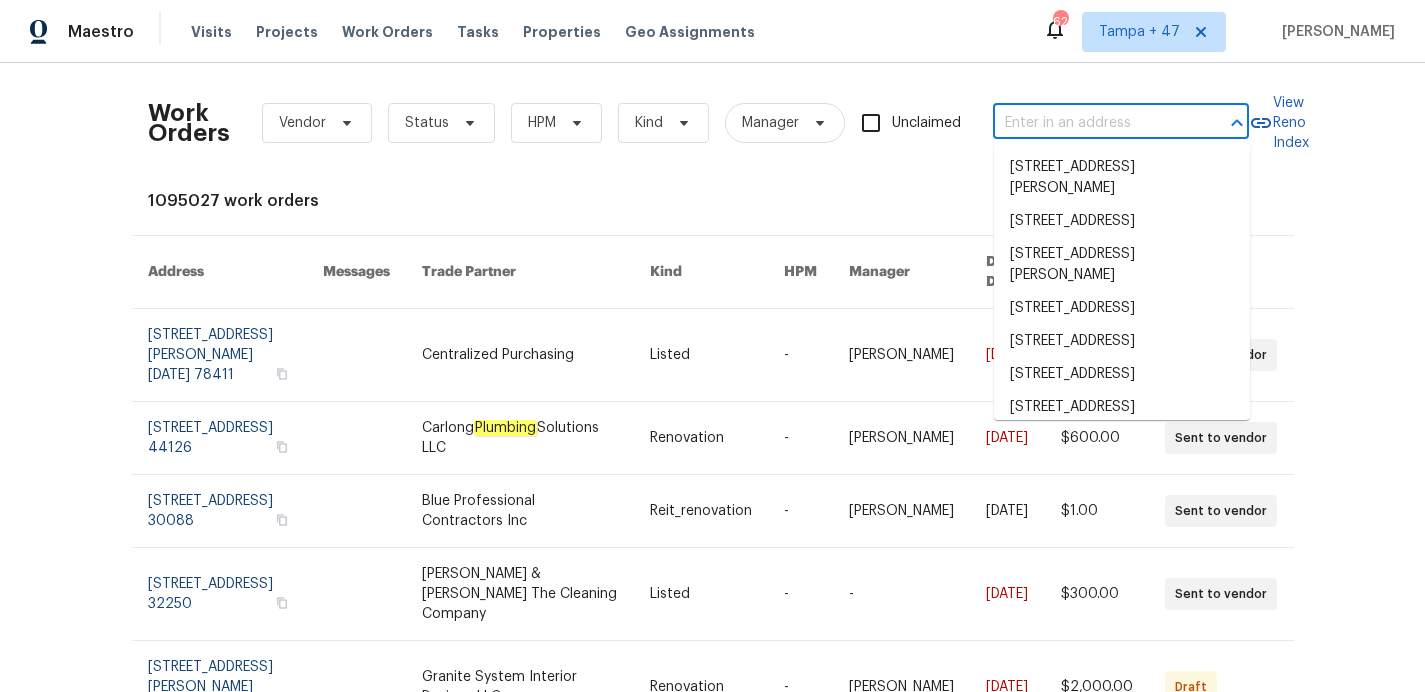 paste on "[STREET_ADDRESS][PERSON_NAME]" 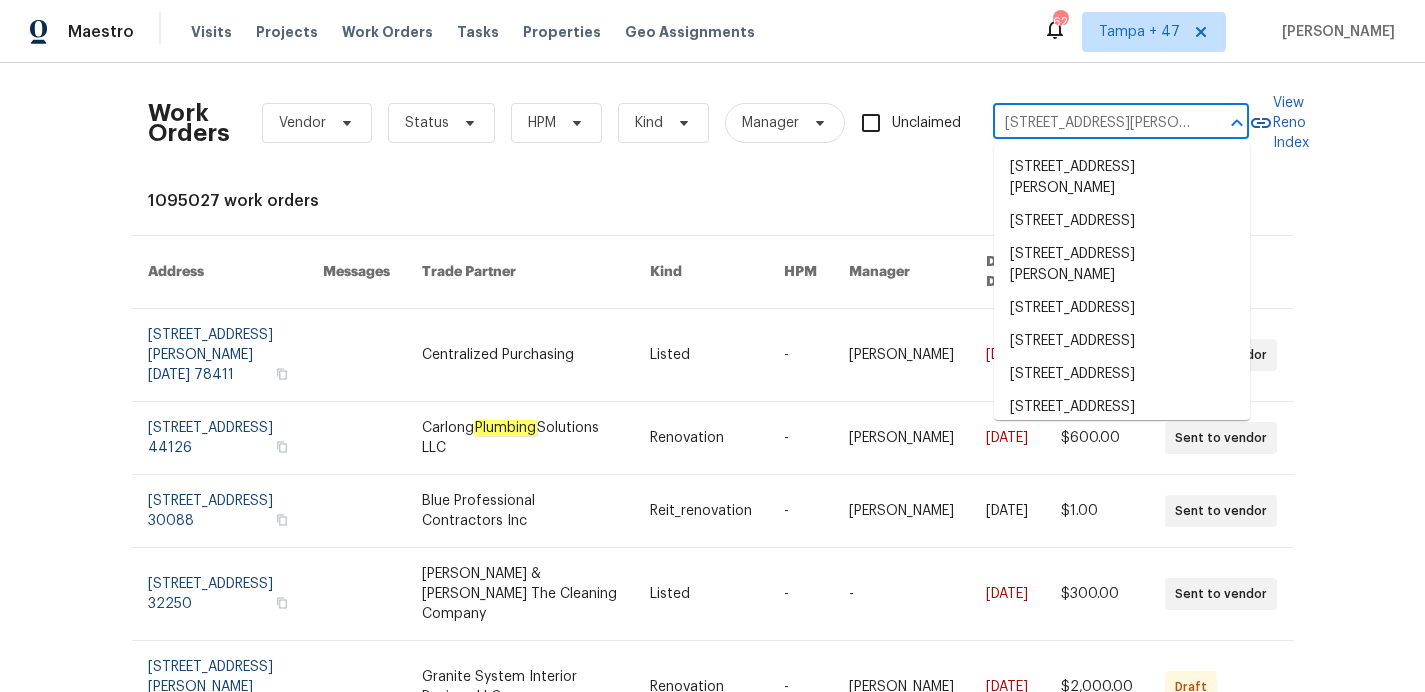 scroll, scrollTop: 0, scrollLeft: 84, axis: horizontal 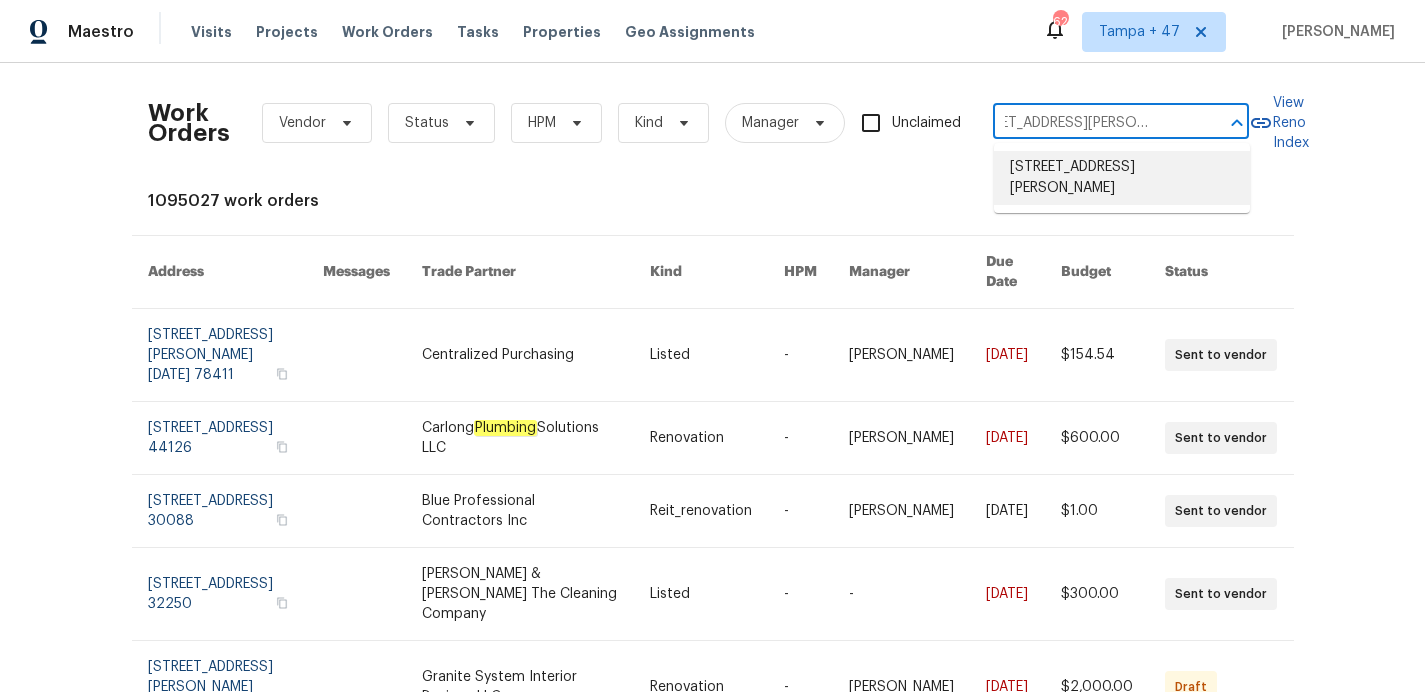 click on "[STREET_ADDRESS][PERSON_NAME]" at bounding box center [1122, 178] 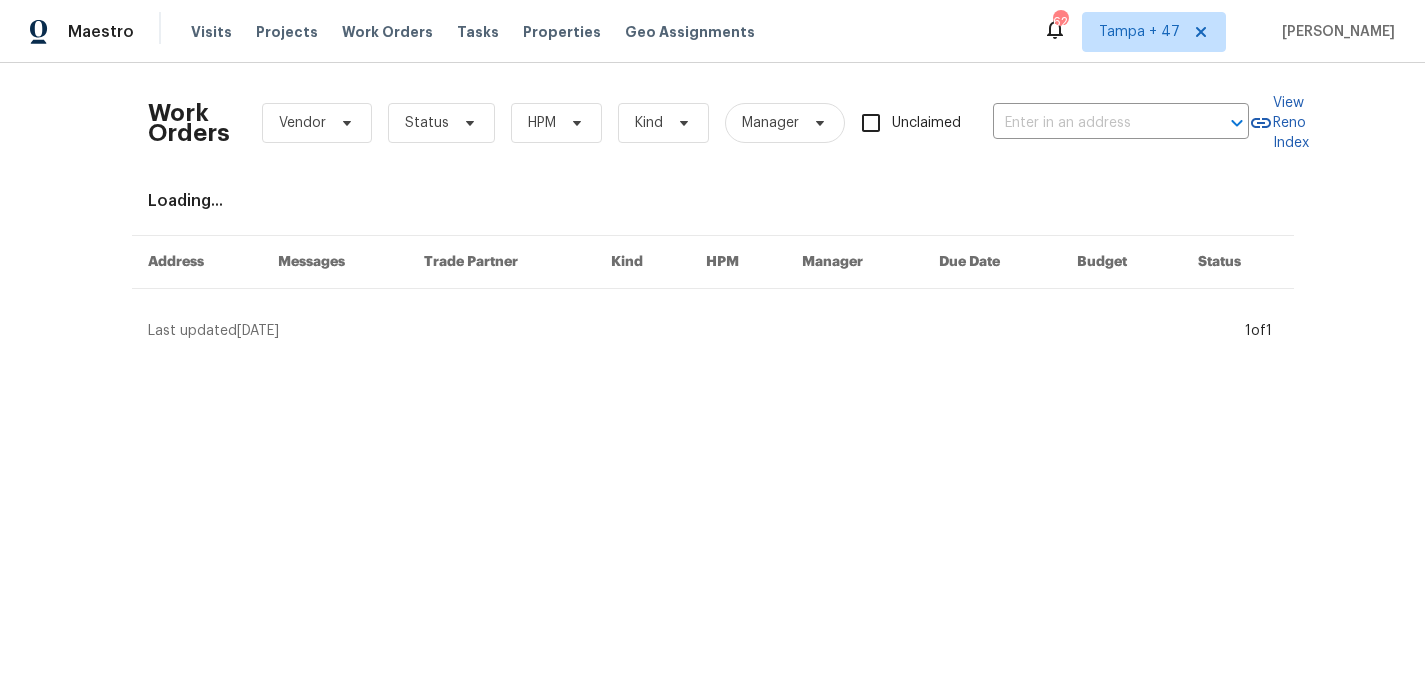 type on "[STREET_ADDRESS][PERSON_NAME]" 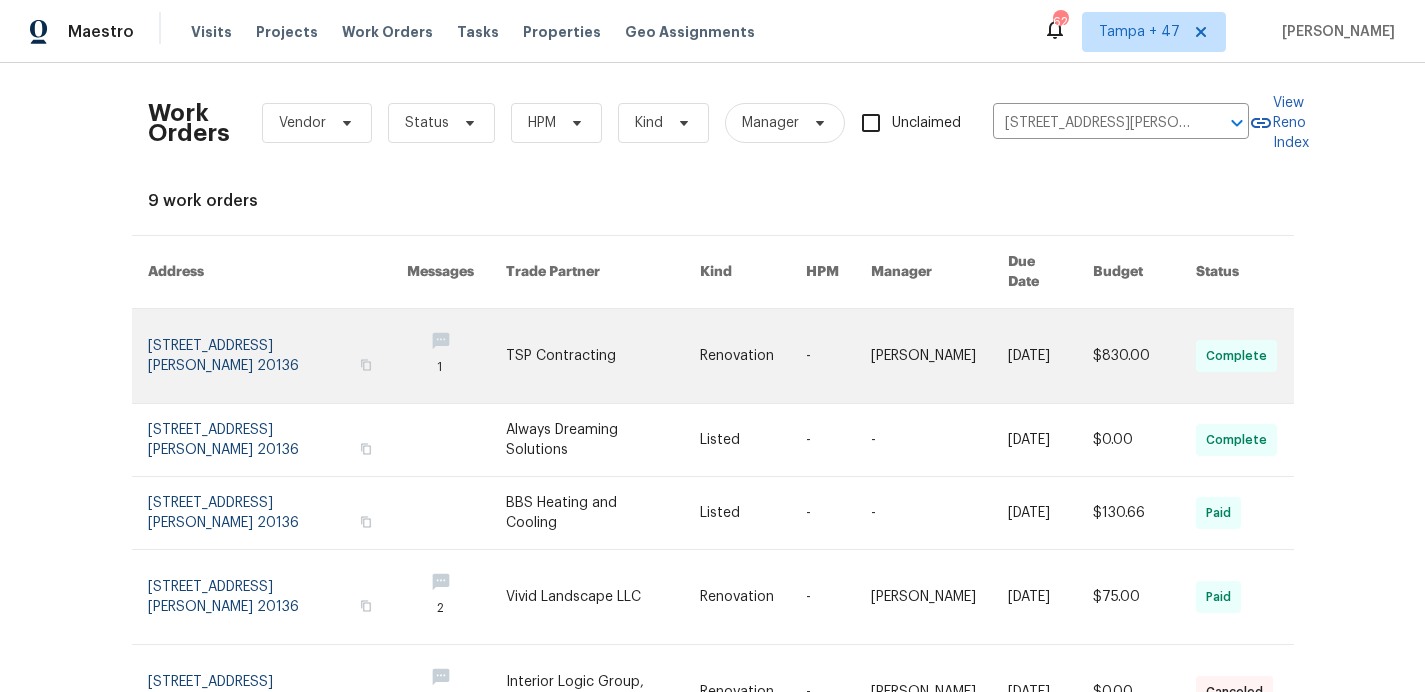 click at bounding box center [277, 356] 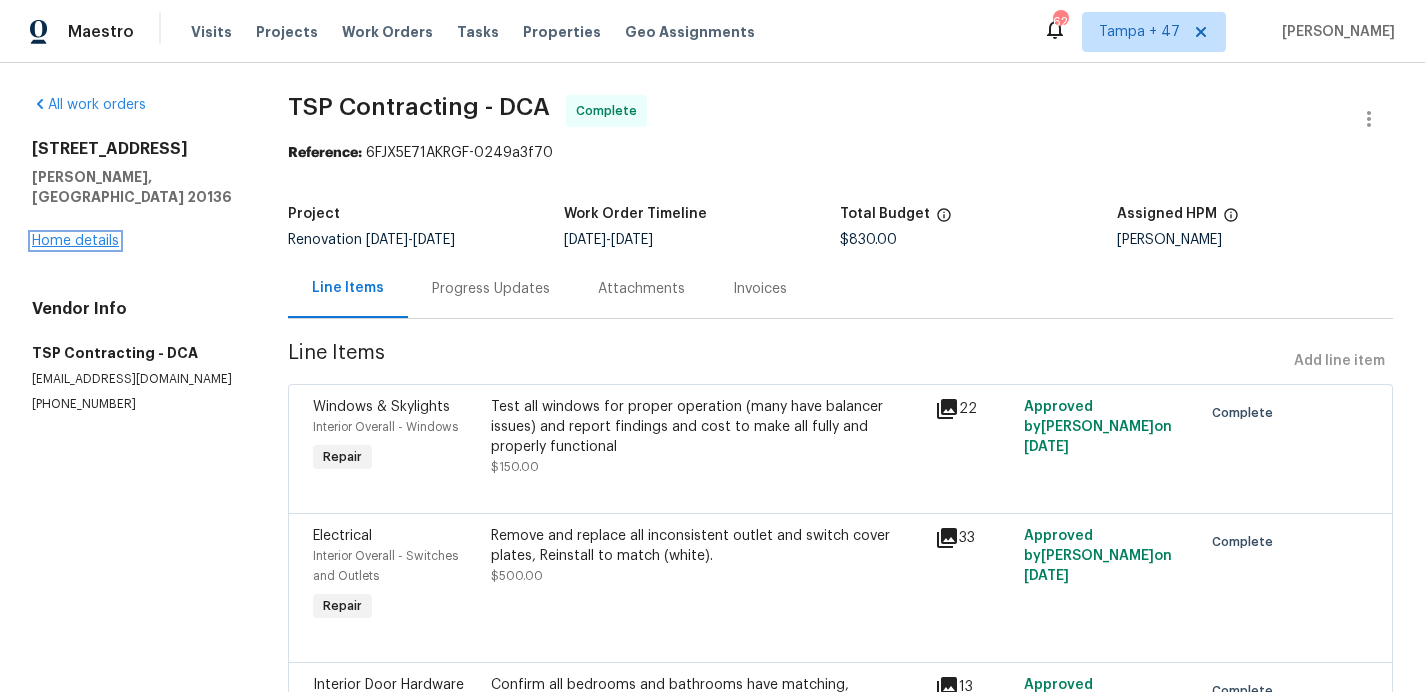 click on "Home details" at bounding box center (75, 241) 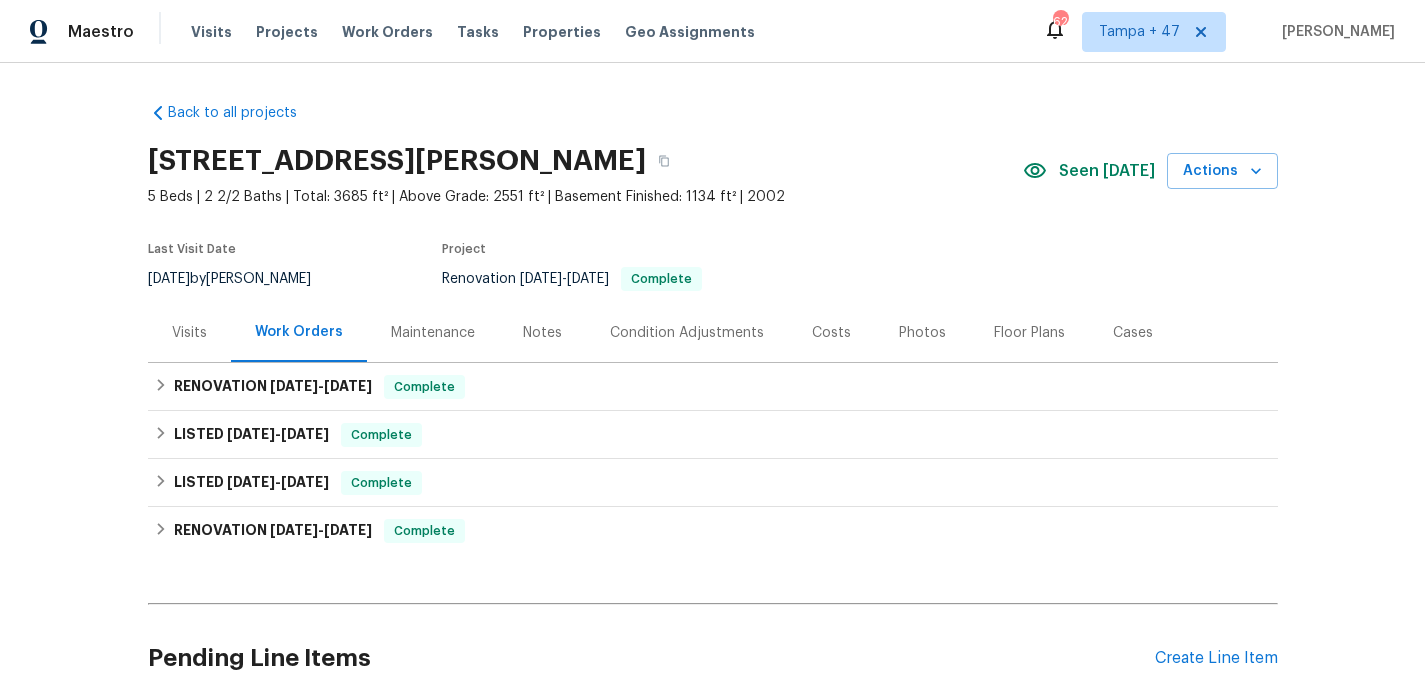 click on "Back to all projects 8637 Huddersfield Way, Bristow, VA 20136 5 Beds | 2 2/2 Baths | Total: 3685 ft² | Above Grade: 2551 ft² | Basement Finished: 1134 ft² | 2002 Seen today Actions Last Visit Date 7/16/2025  by  Matt Davidson   Project Renovation   7/9/2025  -  7/11/2025 Complete Visits Work Orders Maintenance Notes Condition Adjustments Costs Photos Floor Plans Cases RENOVATION   7/9/25  -  7/11/25 Complete TSP Contracting GENERAL_CONTRACTOR, OD_SELECT $830.00 5 Repairs 7/9/2025  -  7/11/2025 Complete LISTED   6/12/25  -  6/13/25 Complete Always Dreaming Solutions CLEANING, CLEANING_MAINTENANCE $0.00 1 Repair 6/12/2025  -  6/13/2025 Complete LISTED   6/12/25  -  6/13/25 Complete BBS Heating and Cooling HVAC $130.66 3 Repairs 6/12/2025  -  6/13/2025 Paid RENOVATION   5/21/25  -  5/31/25 Complete Vivid Landscape LLC HARDSCAPE_LANDSCAPE, LANDSCAPING_MAINTENANCE, SNOW $75.00 1 Repair 5/27/2025  -  5/30/2025 Paid BBS Heating and Cooling HVAC $1,671.90 8 Repairs 5/26/2025  -  5/31/2025 Paid $1,478.20 2 Repairs" at bounding box center (713, 414) 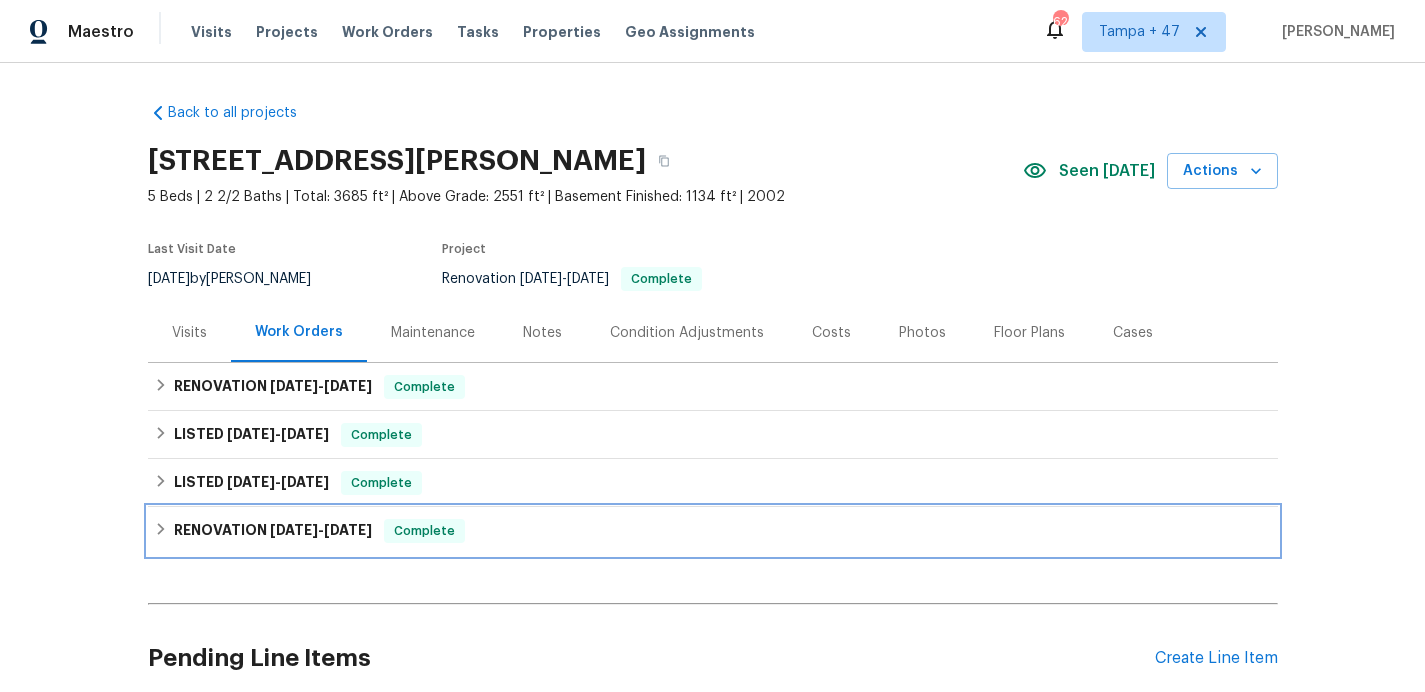 click on "RENOVATION   5/21/25  -  5/31/25 Complete" at bounding box center [713, 531] 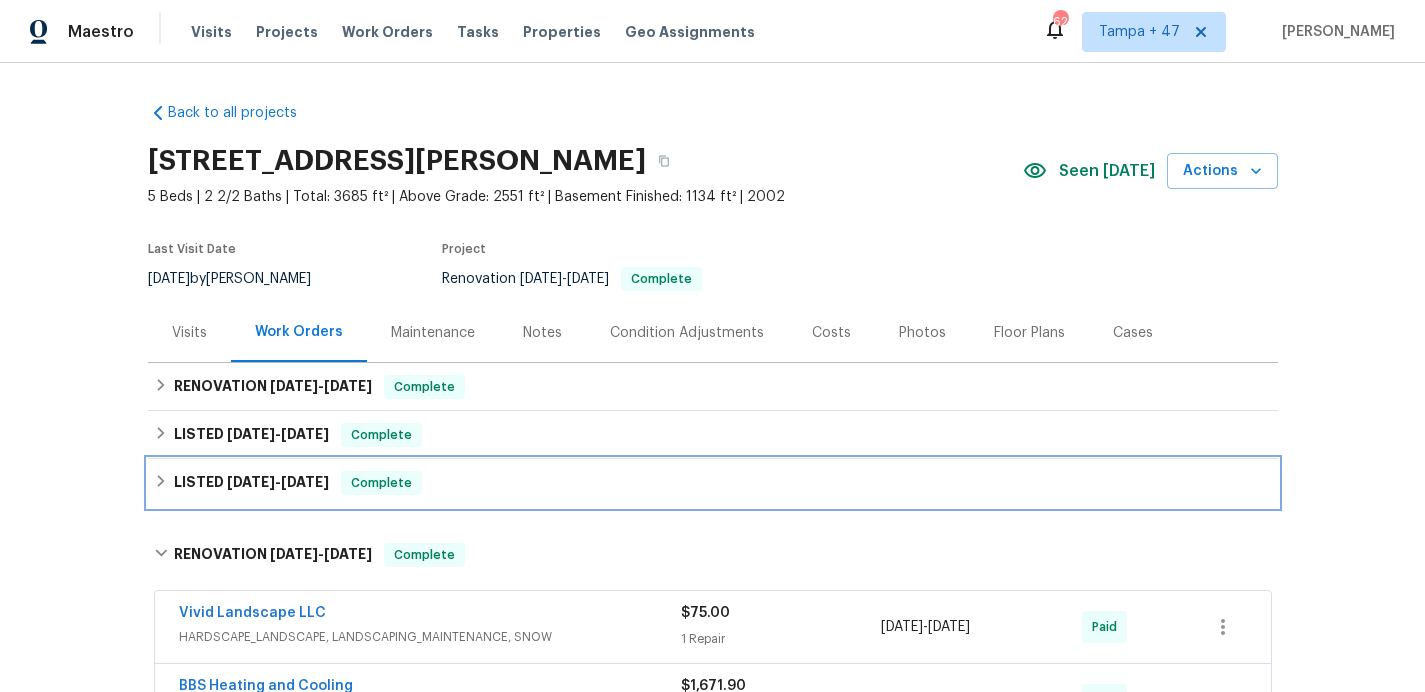 click on "LISTED   6/12/25  -  6/13/25 Complete" at bounding box center [713, 483] 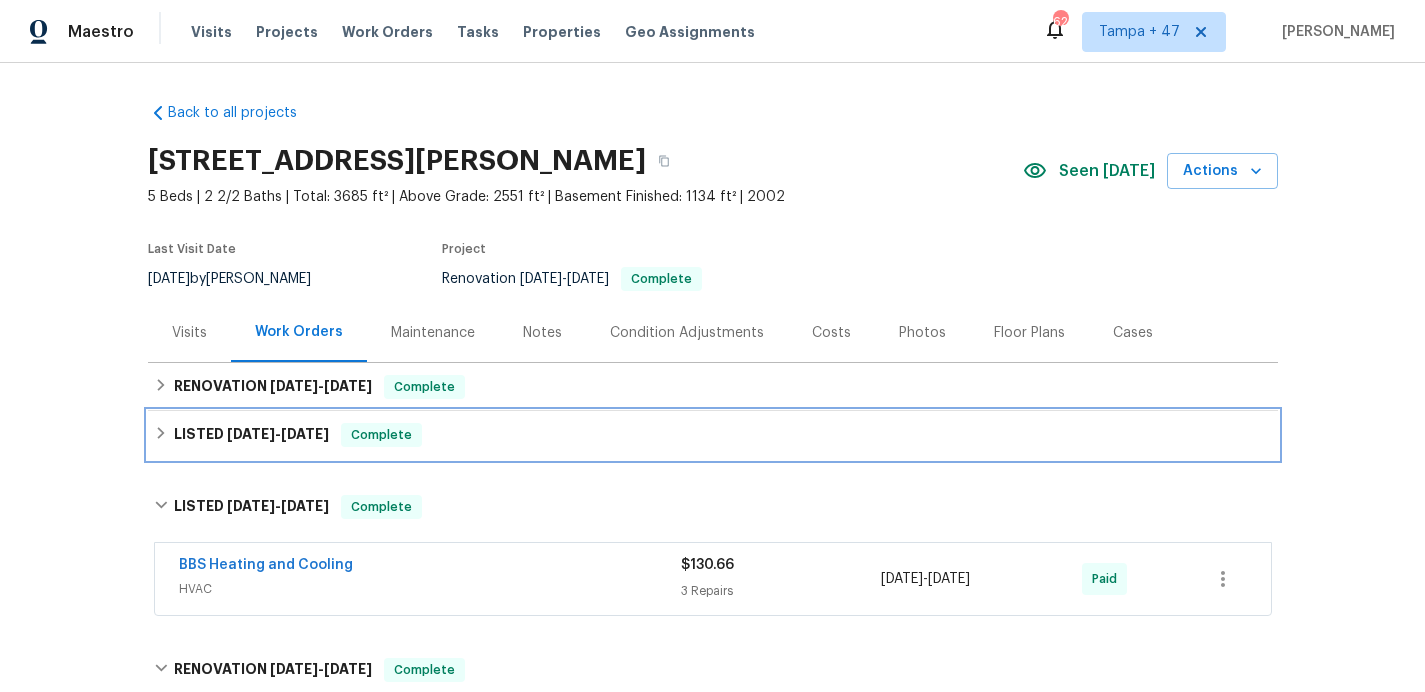 click on "LISTED   6/12/25  -  6/13/25 Complete" at bounding box center (713, 435) 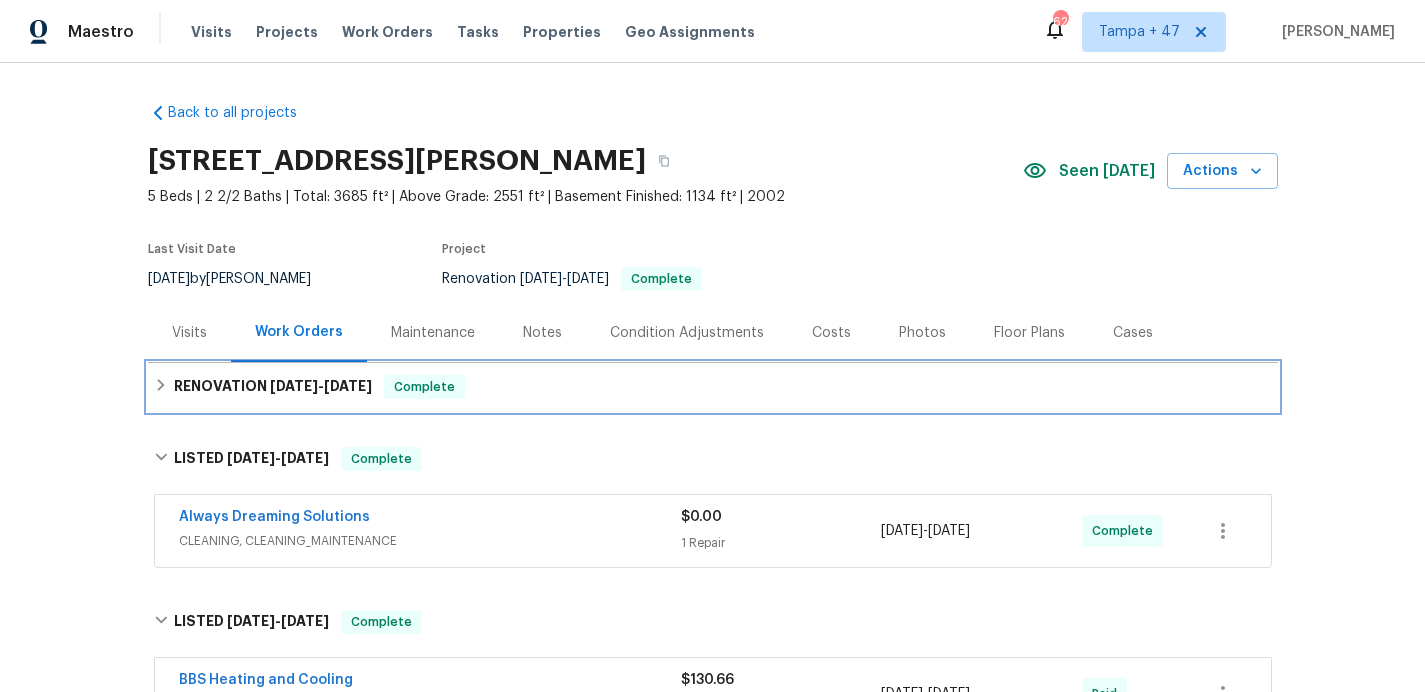 click on "RENOVATION   7/9/25  -  7/11/25 Complete" at bounding box center [713, 387] 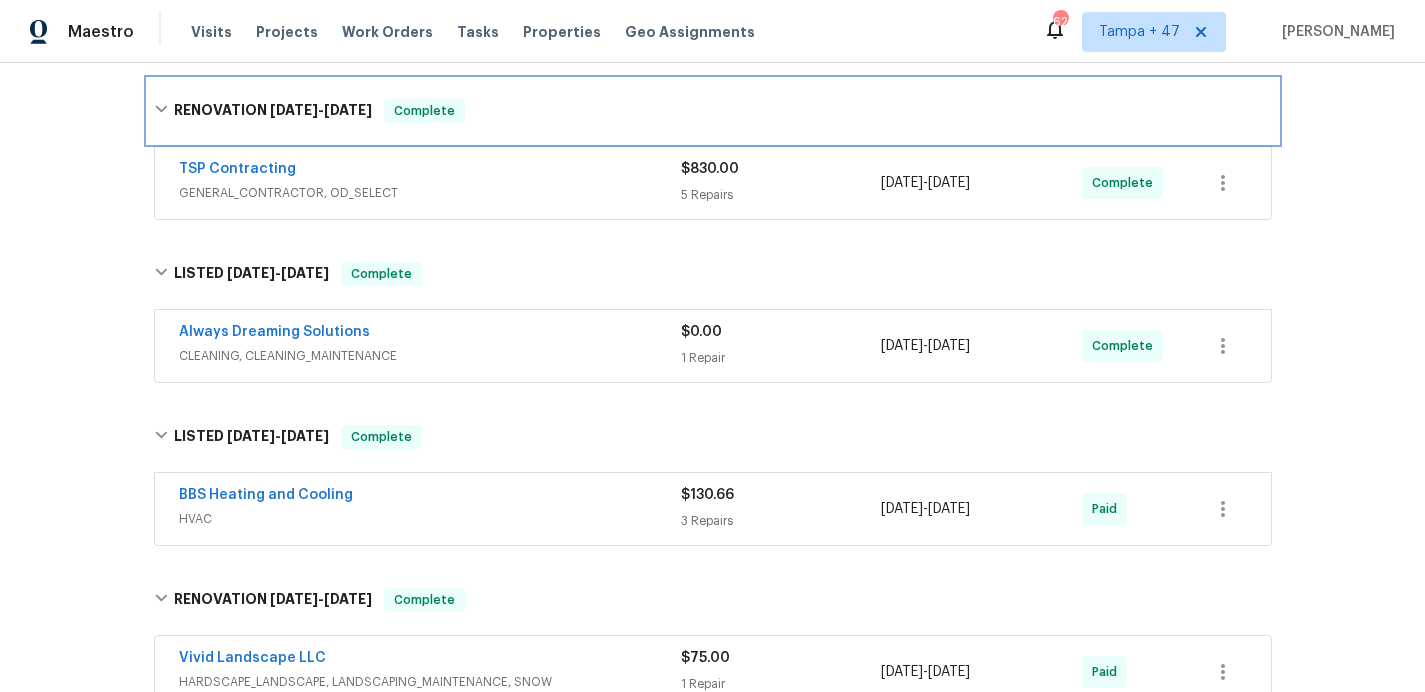 scroll, scrollTop: 214, scrollLeft: 0, axis: vertical 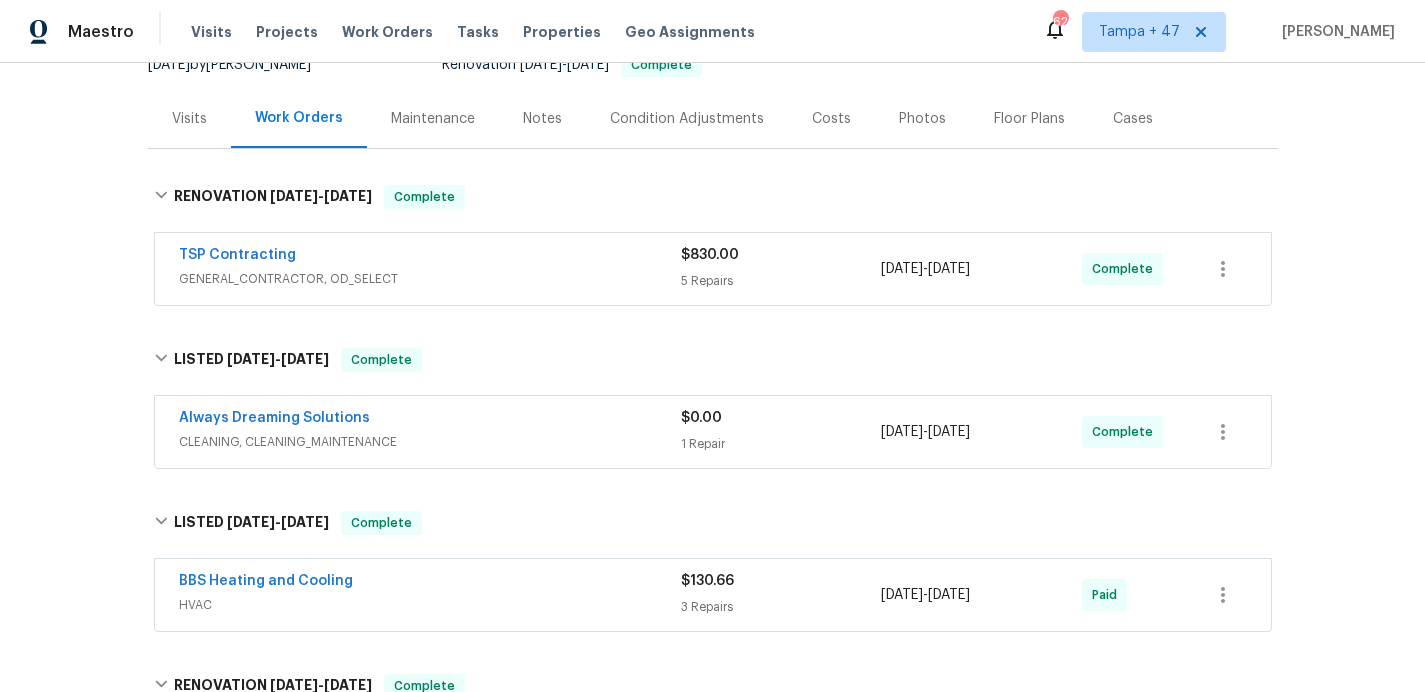 click on "TSP Contracting GENERAL_CONTRACTOR, OD_SELECT $830.00 5 Repairs 7/9/2025  -  7/11/2025 Complete" at bounding box center [713, 269] 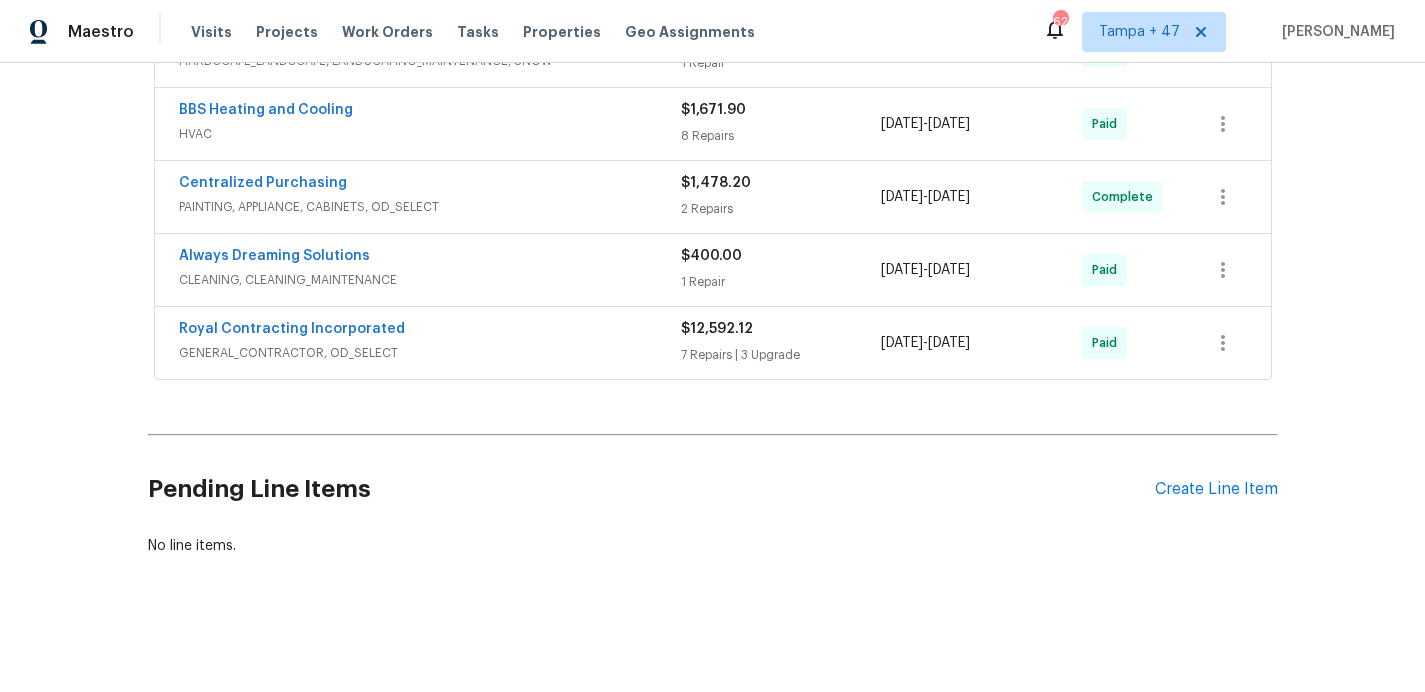 click on "Royal Contracting Incorporated" at bounding box center (430, 331) 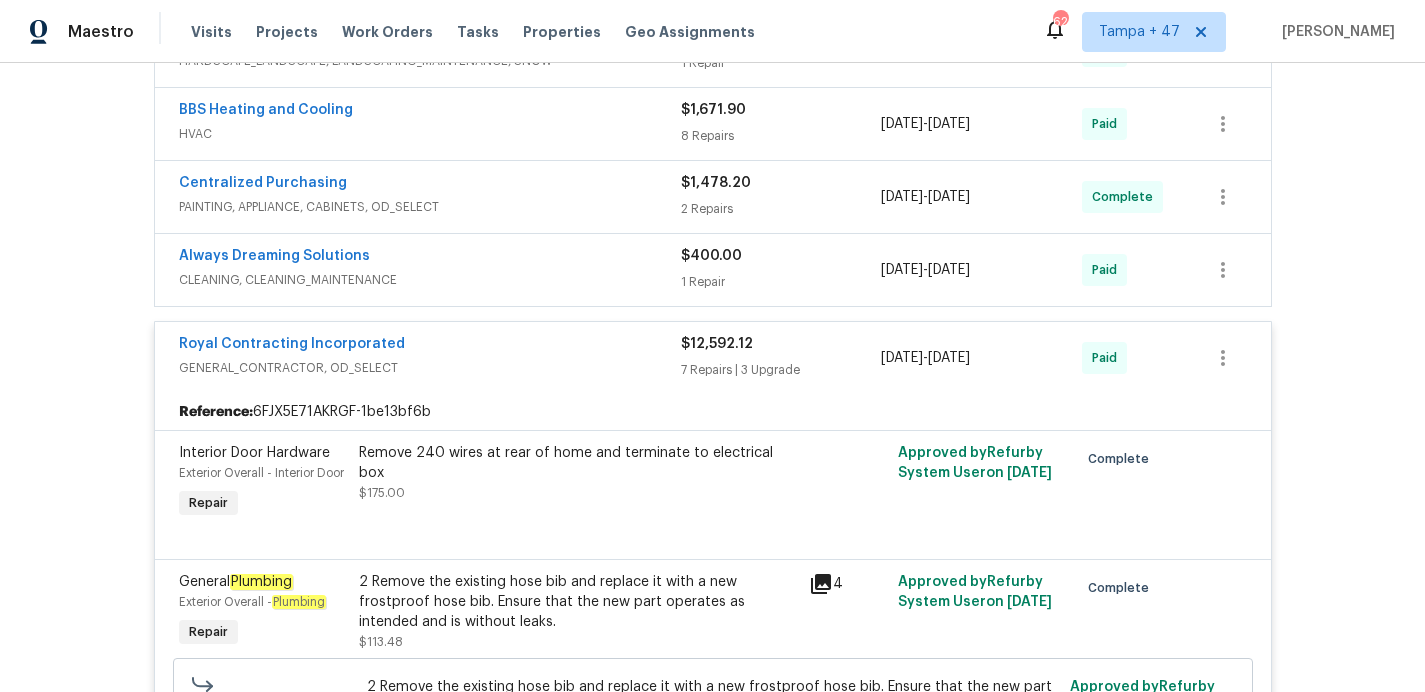 click on "CLEANING, CLEANING_MAINTENANCE" at bounding box center (430, 280) 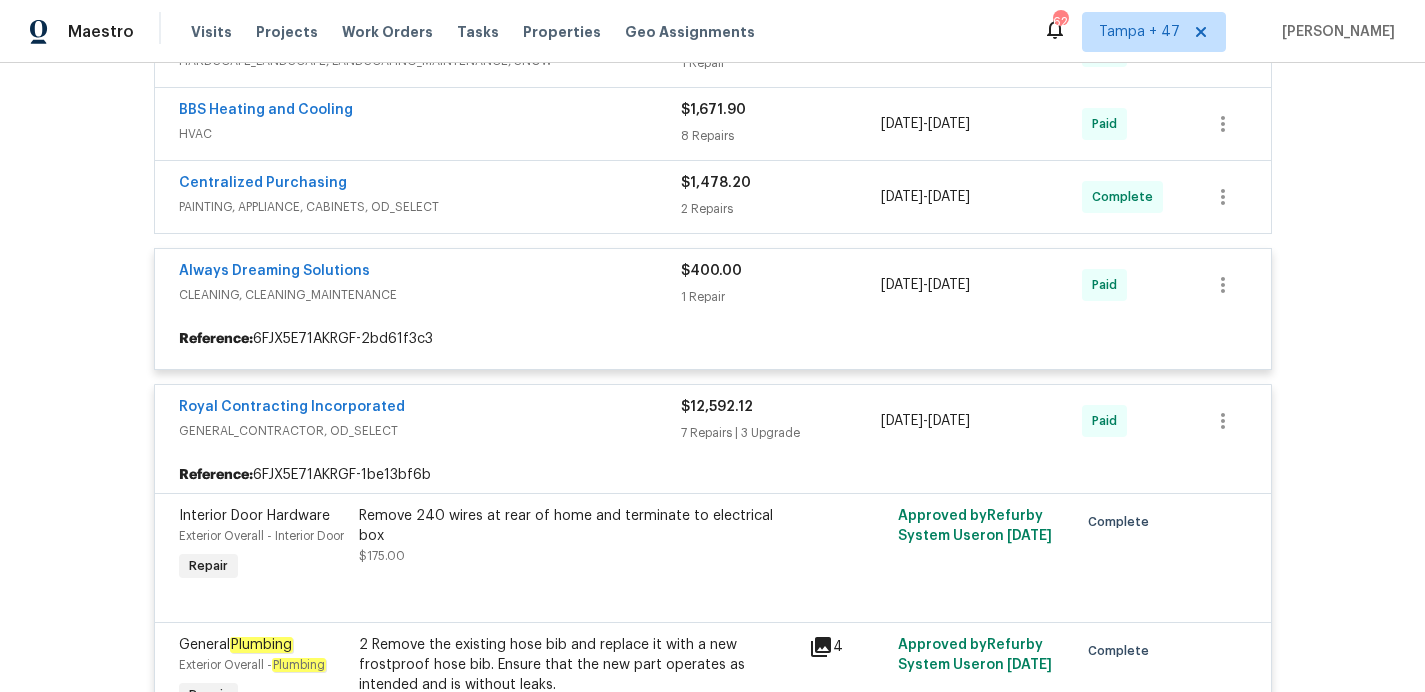click at bounding box center (713, 1109) 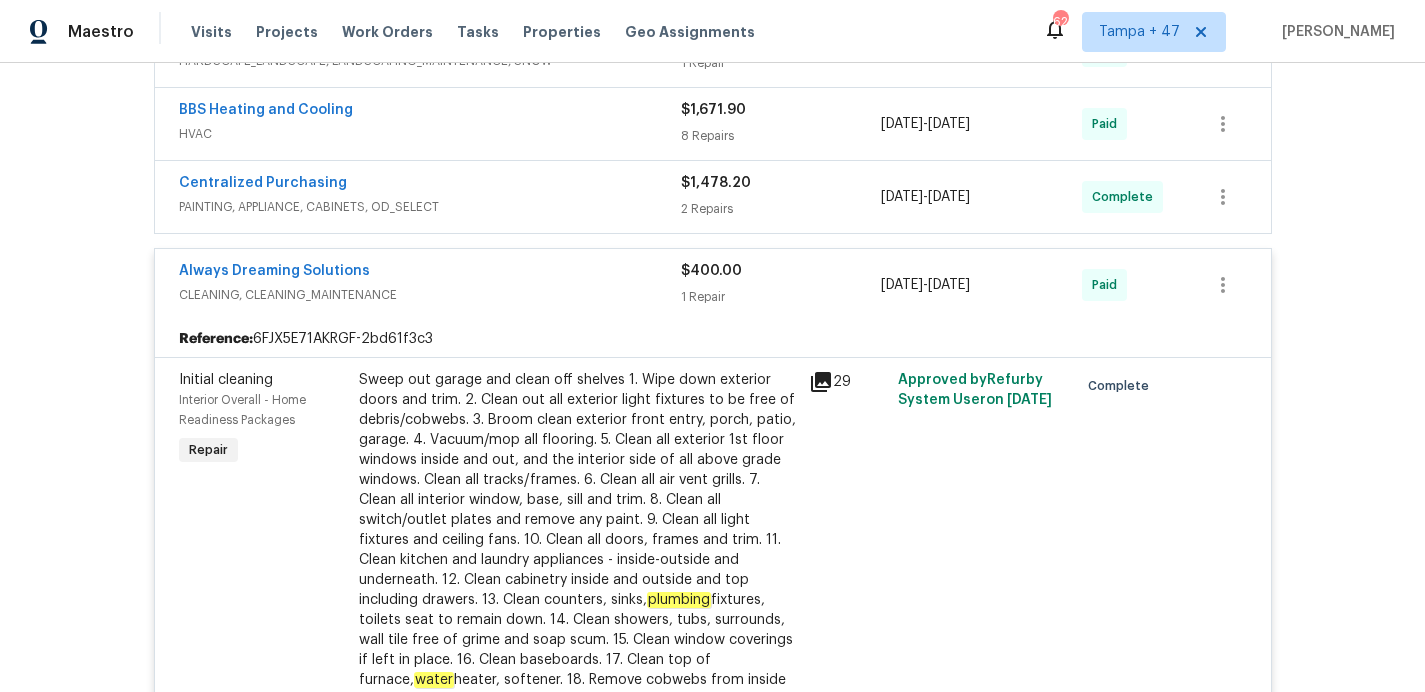 click on "PAINTING, APPLIANCE, CABINETS, OD_SELECT" at bounding box center (430, 207) 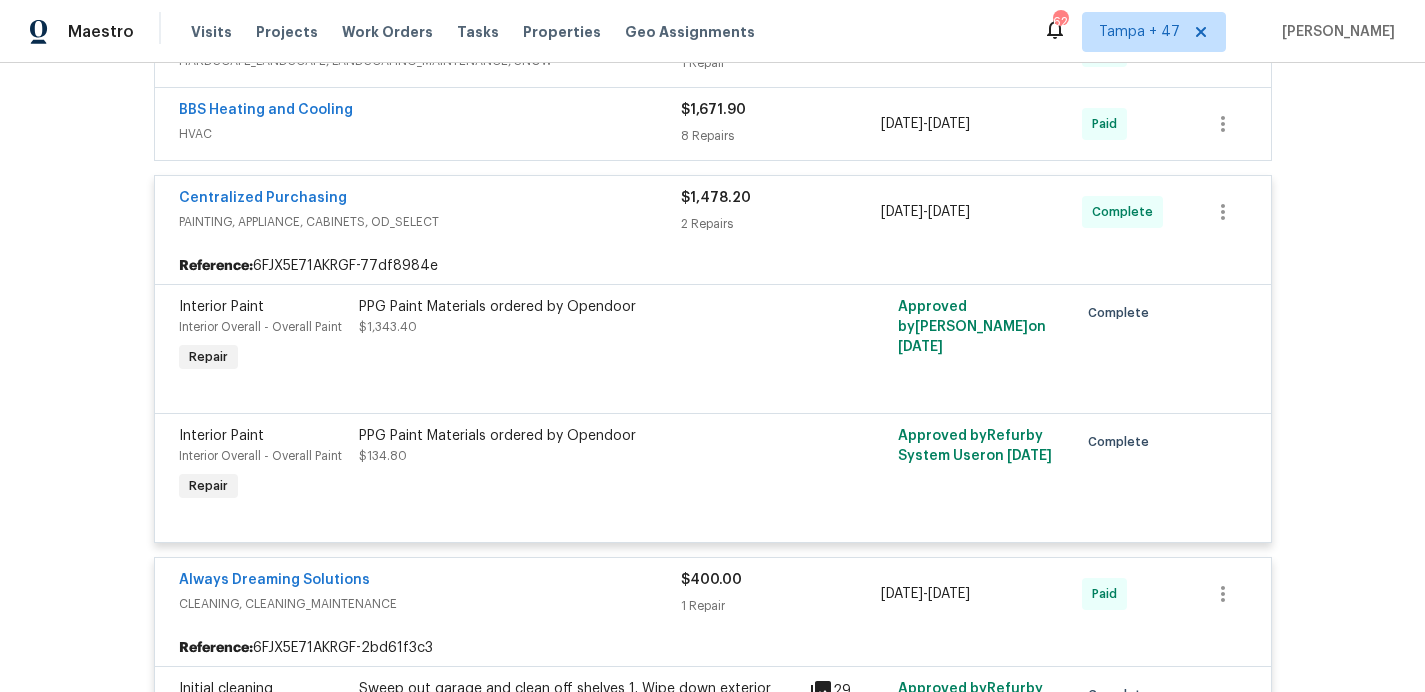 click on "HVAC" at bounding box center [430, 134] 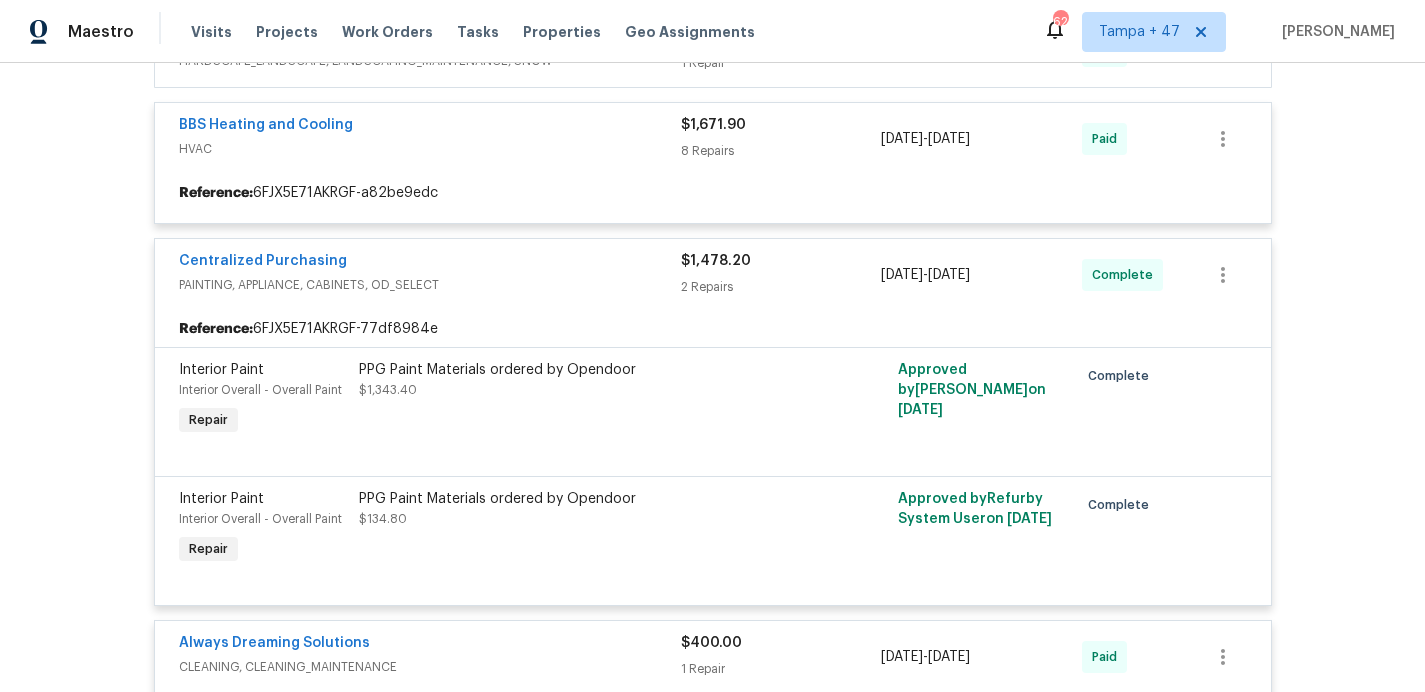 scroll, scrollTop: 661, scrollLeft: 0, axis: vertical 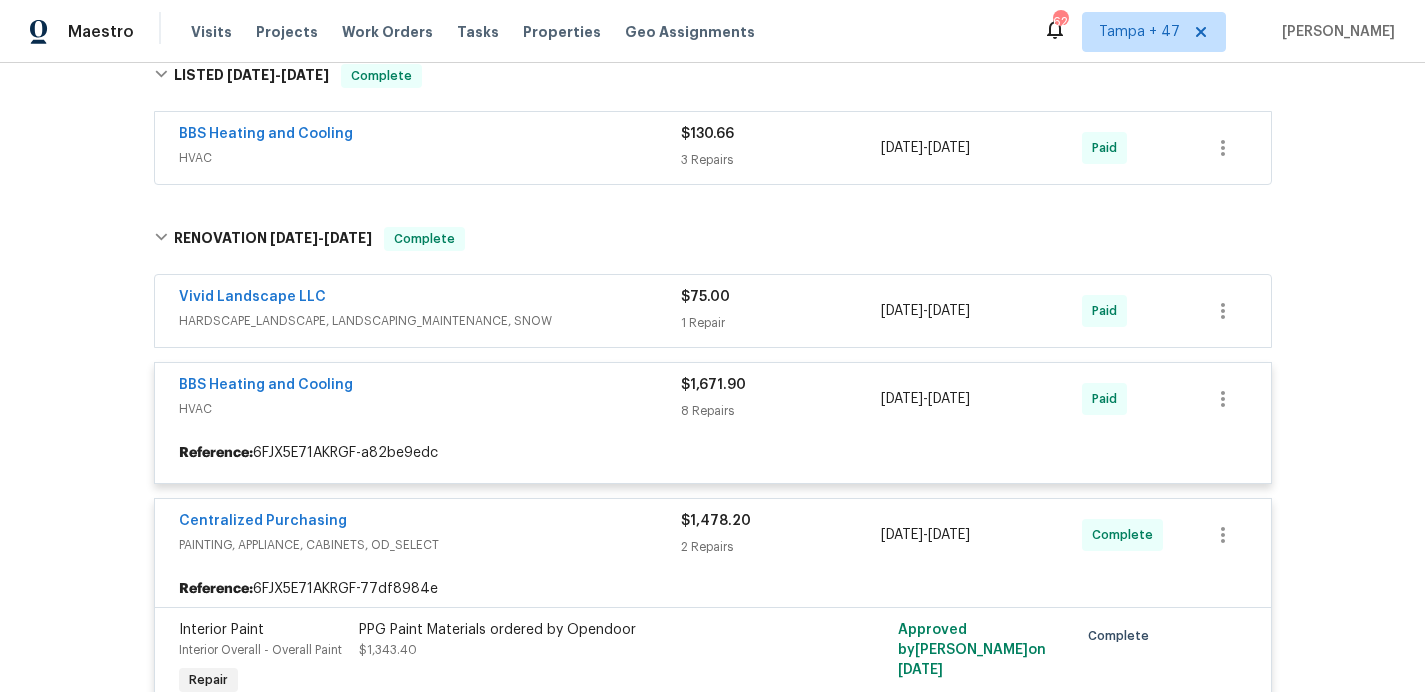 click at bounding box center (713, 1985) 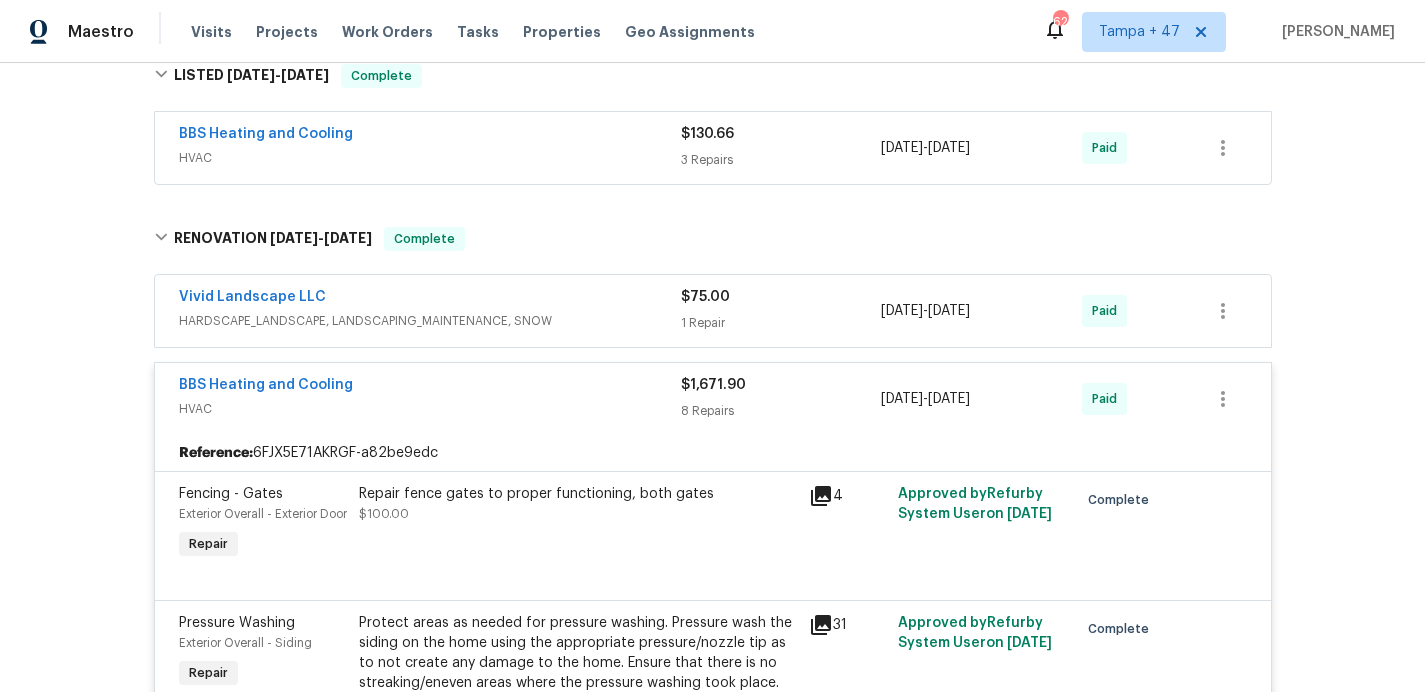 click on "Vivid Landscape LLC" at bounding box center (430, 299) 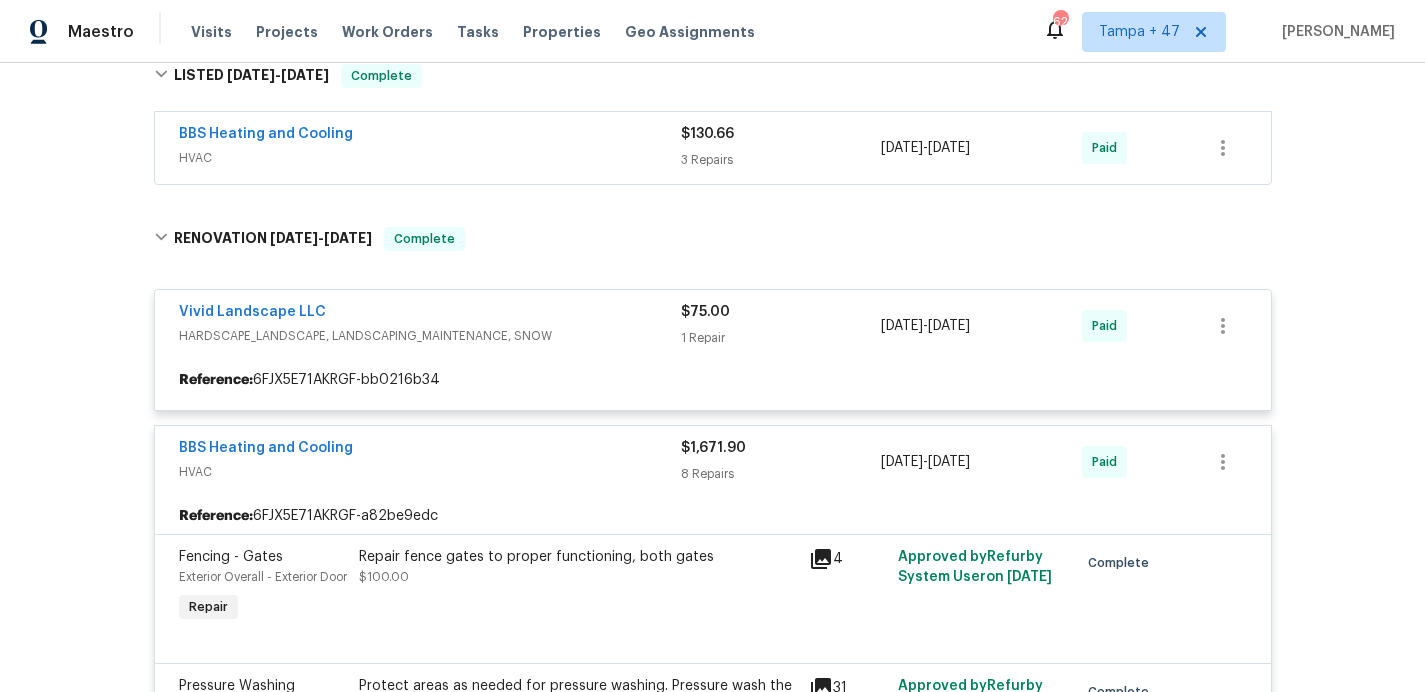 click on "HVAC" at bounding box center [430, 158] 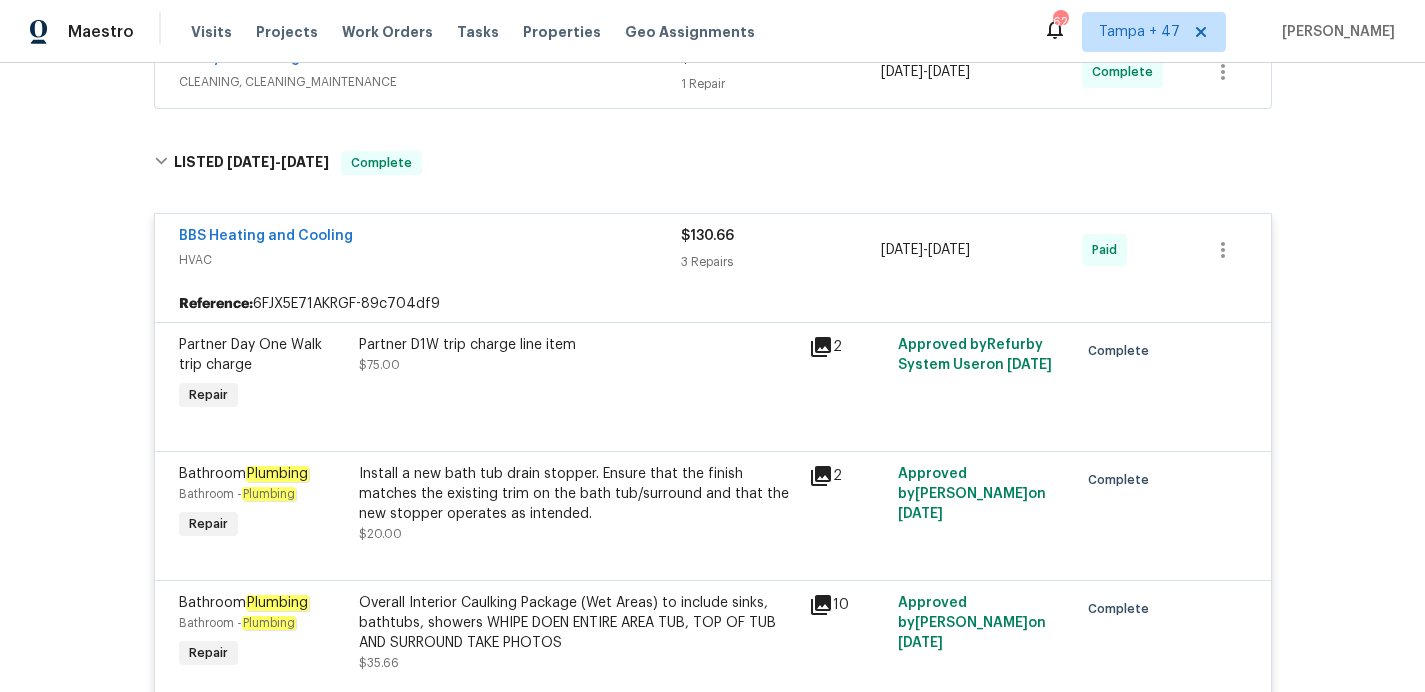 scroll, scrollTop: 432, scrollLeft: 0, axis: vertical 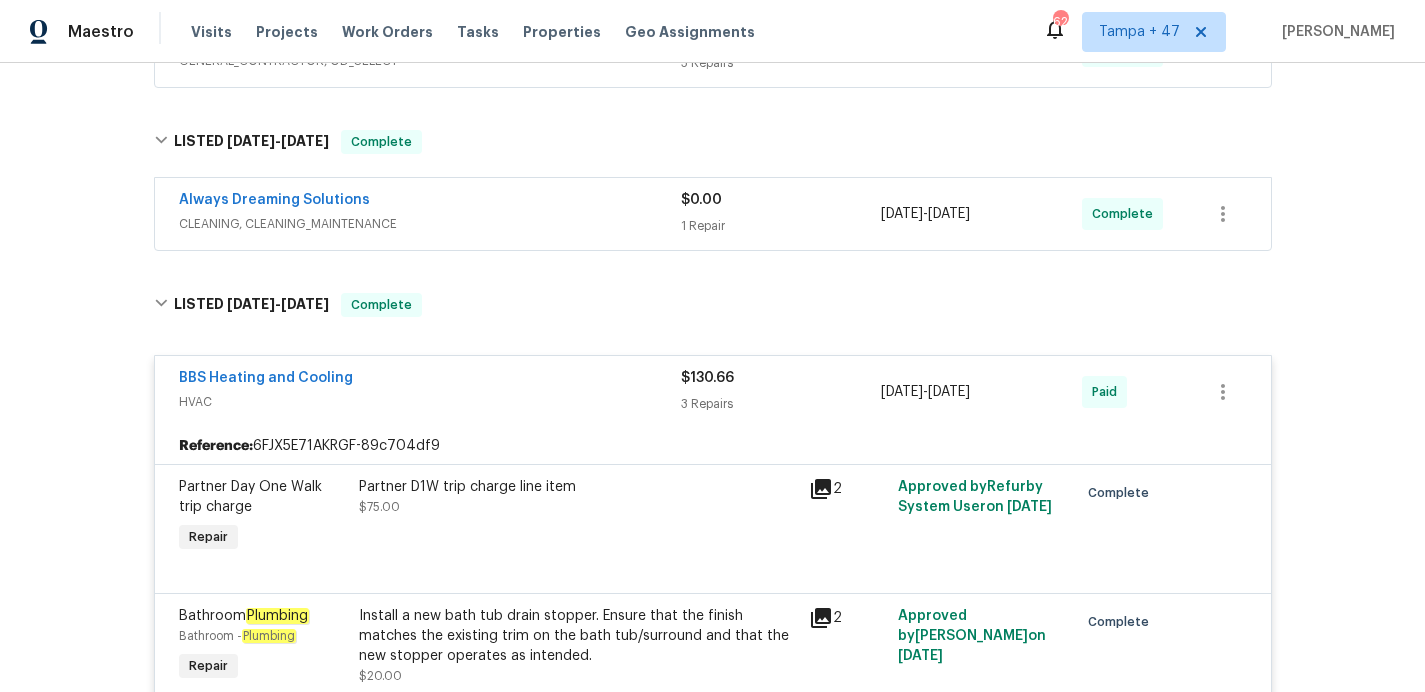 click on "Always Dreaming Solutions" at bounding box center [430, 202] 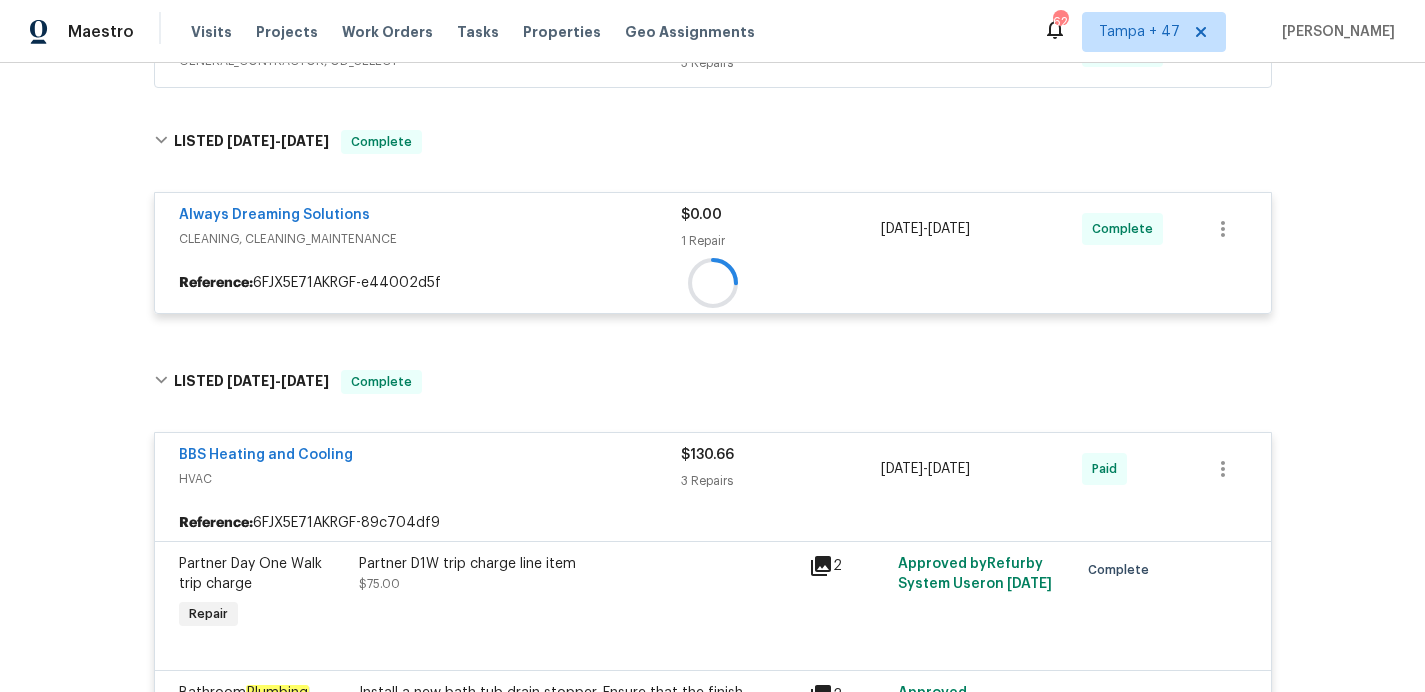 scroll, scrollTop: 191, scrollLeft: 0, axis: vertical 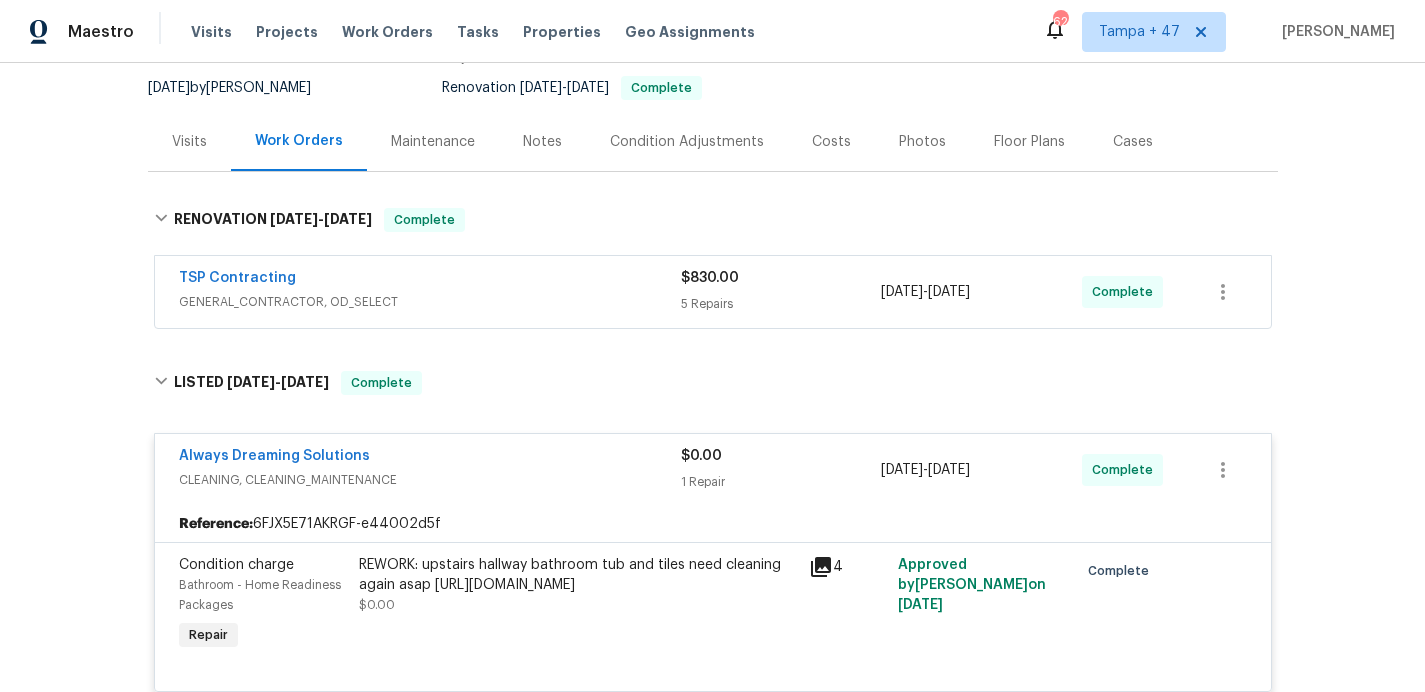 click on "GENERAL_CONTRACTOR, OD_SELECT" at bounding box center (430, 302) 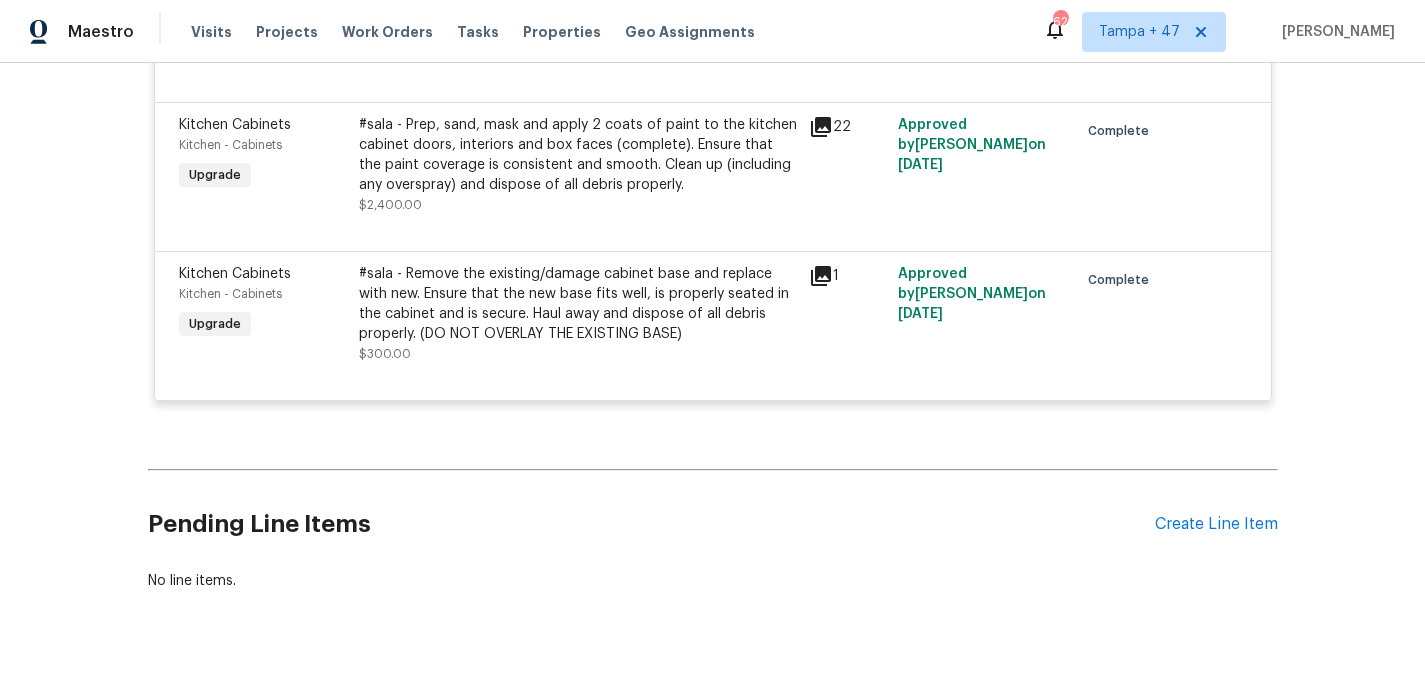 scroll, scrollTop: 8740, scrollLeft: 0, axis: vertical 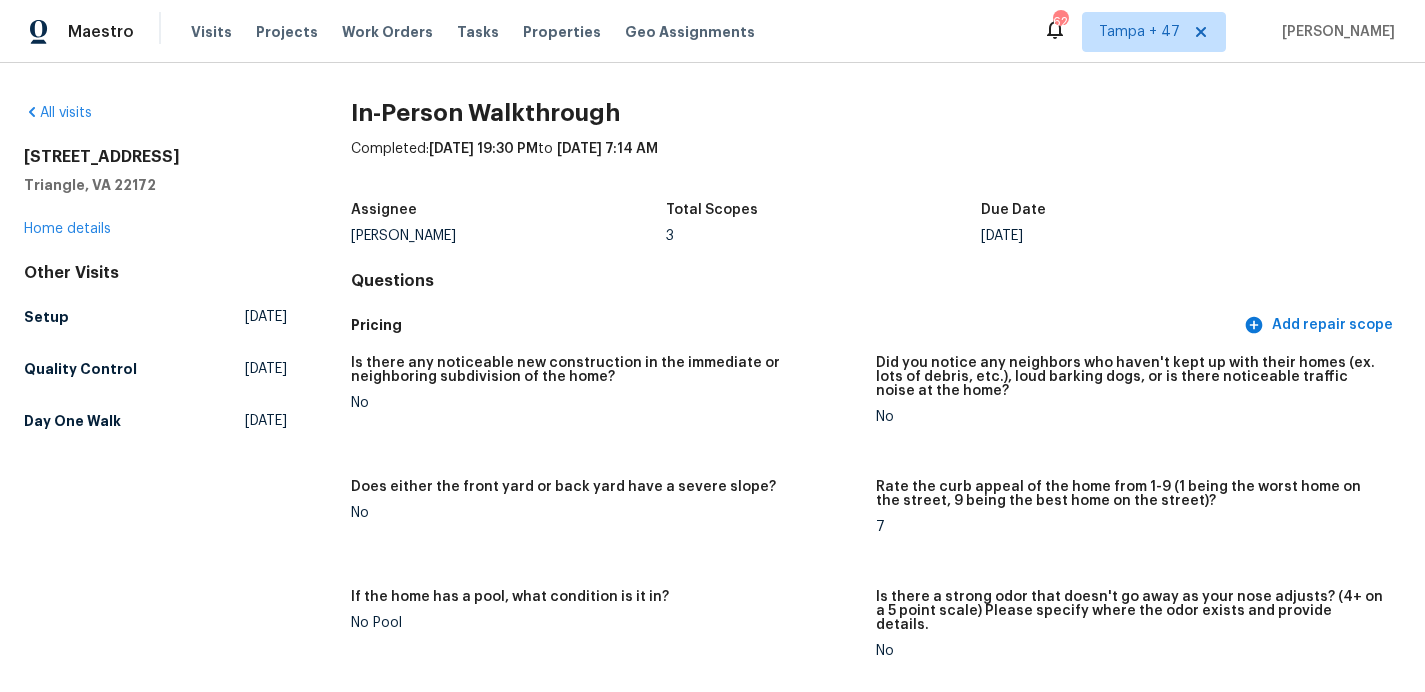 click on "[STREET_ADDRESS] Home details" at bounding box center [155, 193] 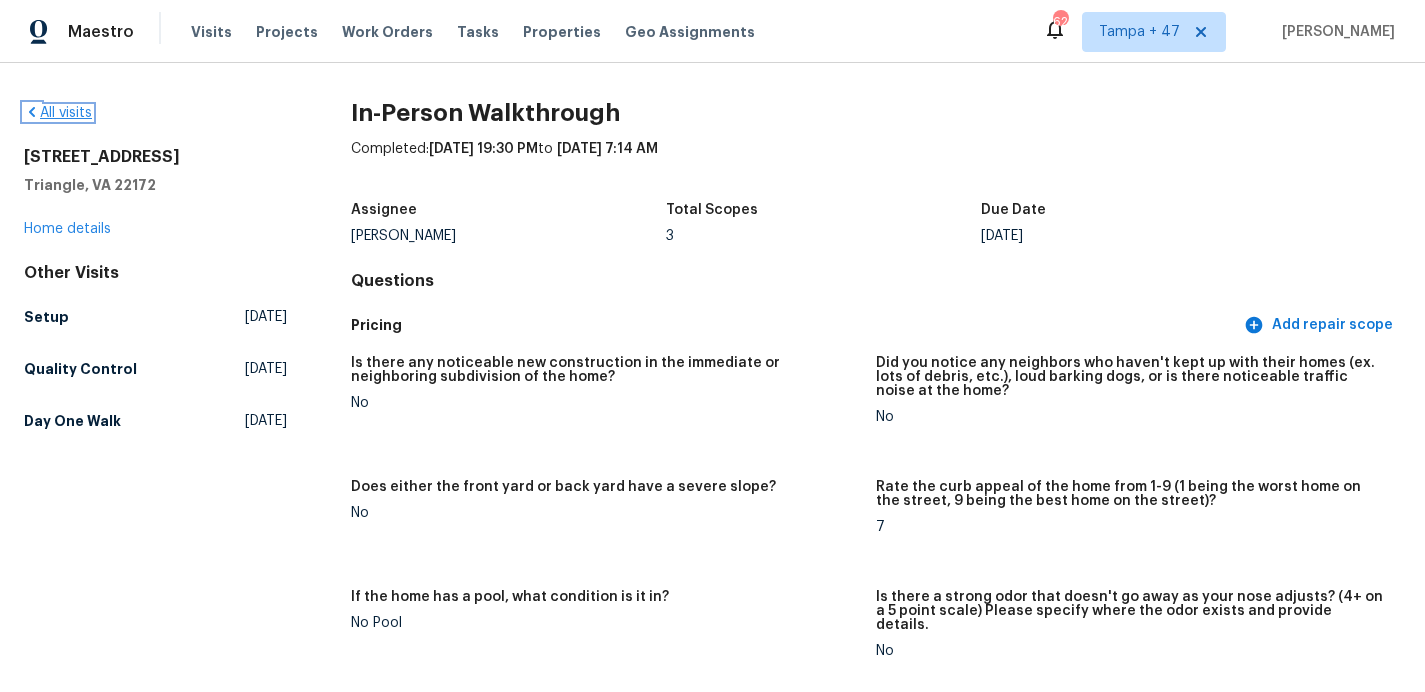 click on "All visits" at bounding box center (58, 113) 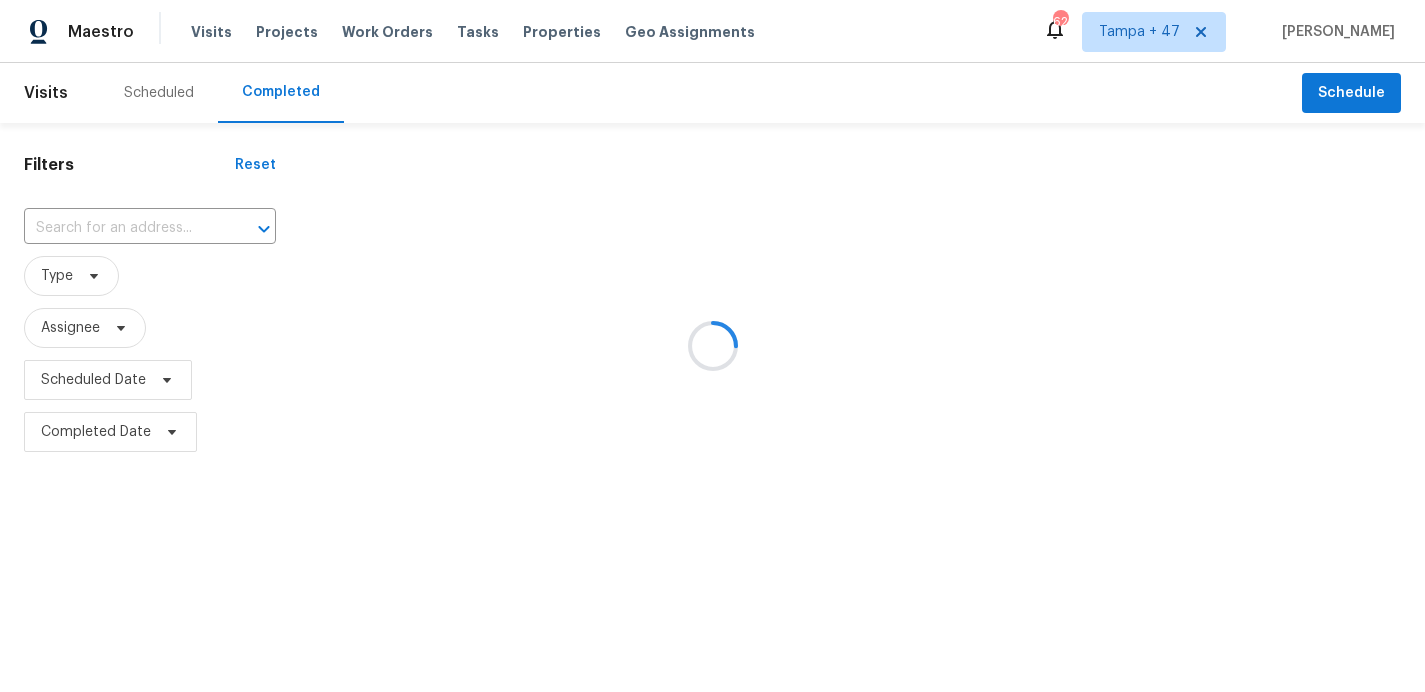click at bounding box center [712, 346] 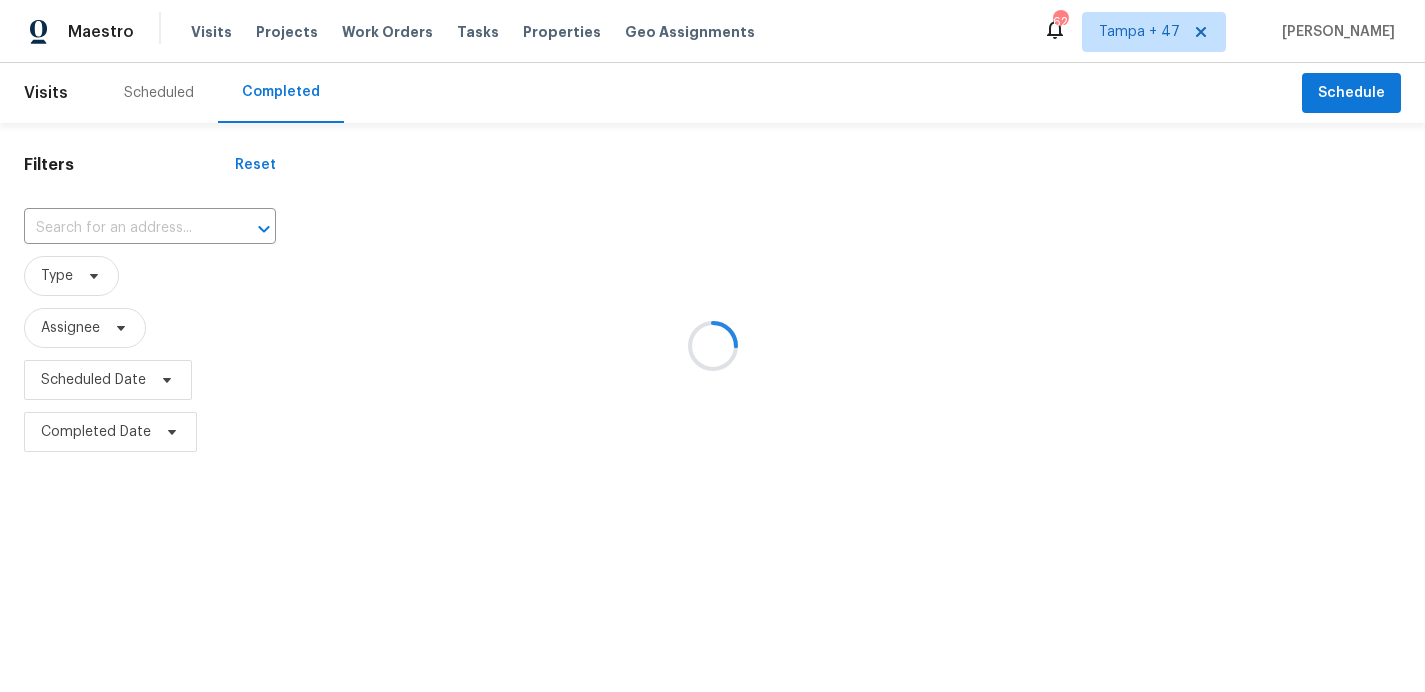 click at bounding box center (712, 346) 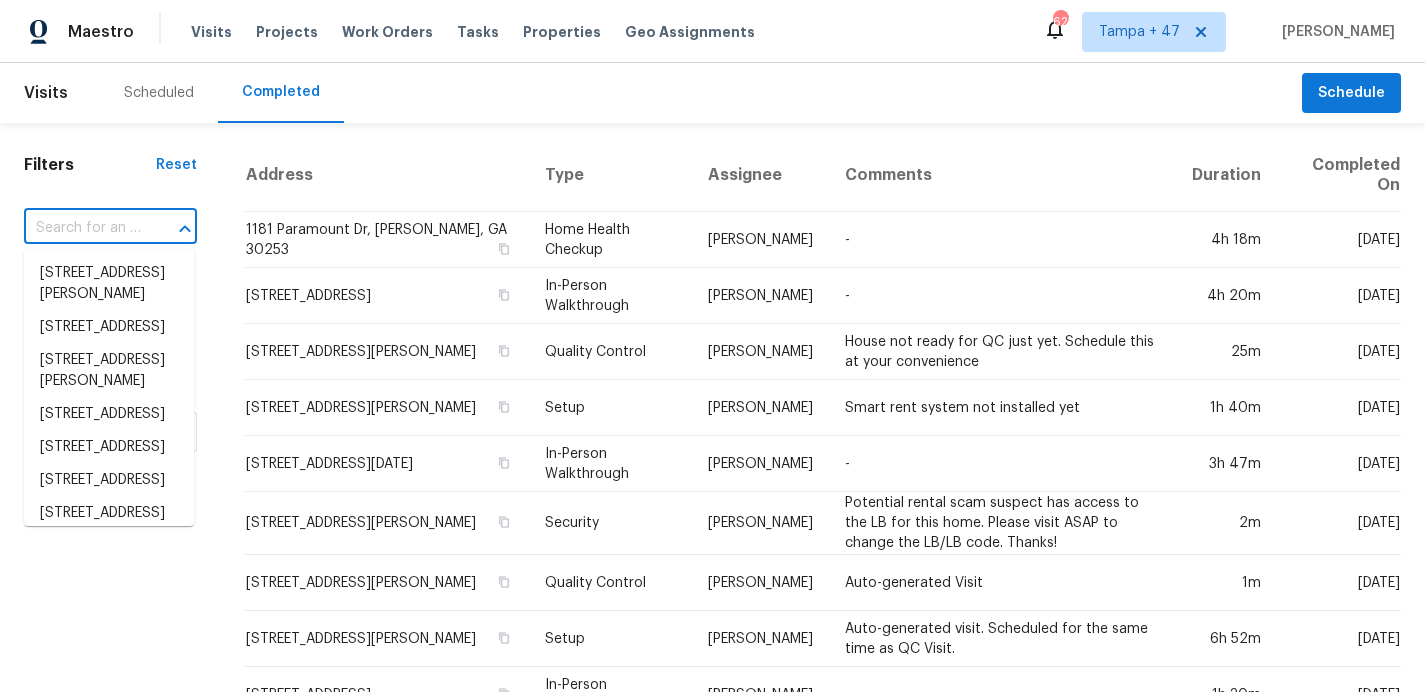 click at bounding box center (82, 228) 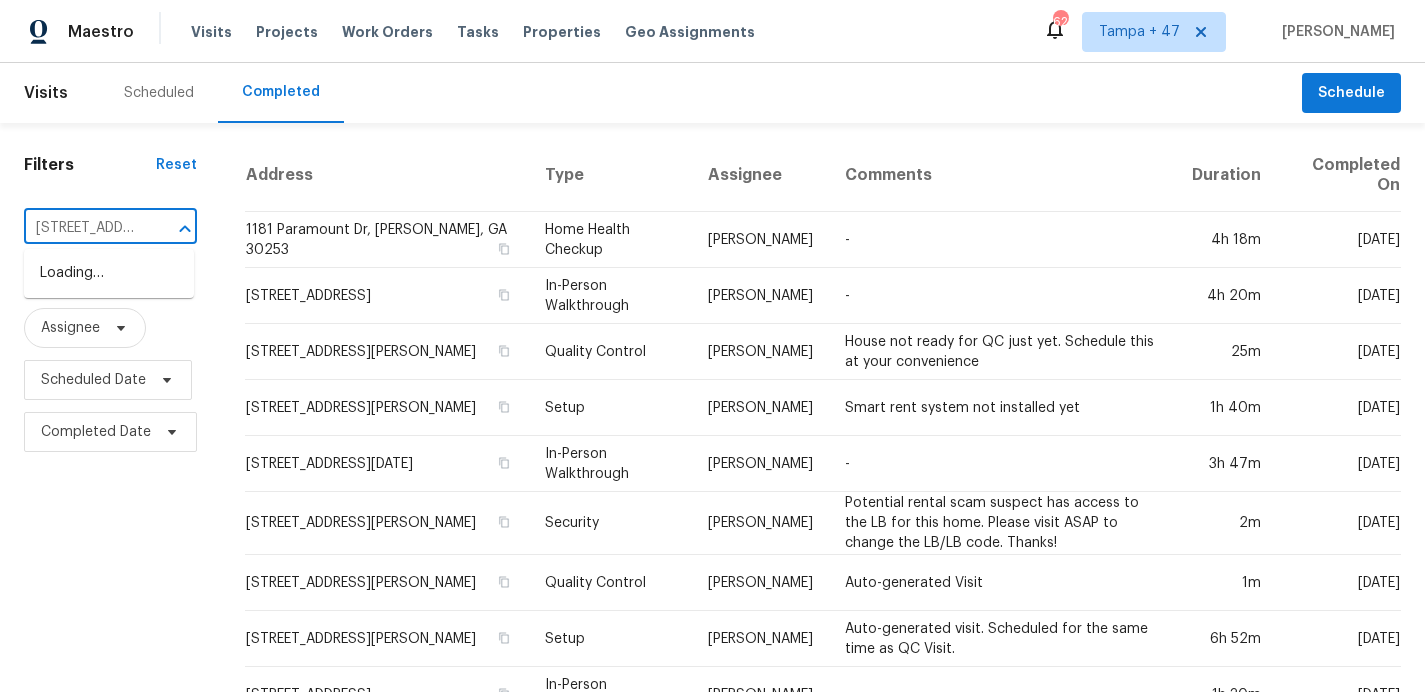 scroll, scrollTop: 0, scrollLeft: 169, axis: horizontal 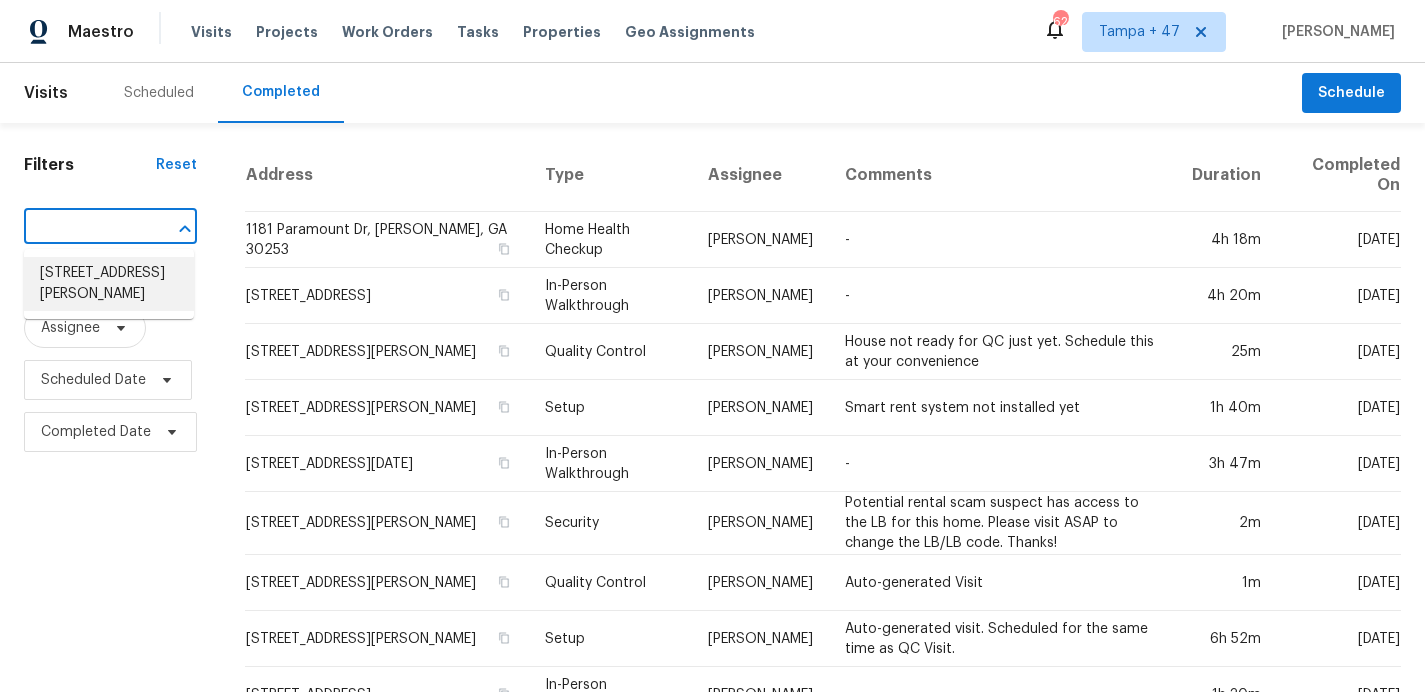 click on "[STREET_ADDRESS][PERSON_NAME]" at bounding box center (109, 284) 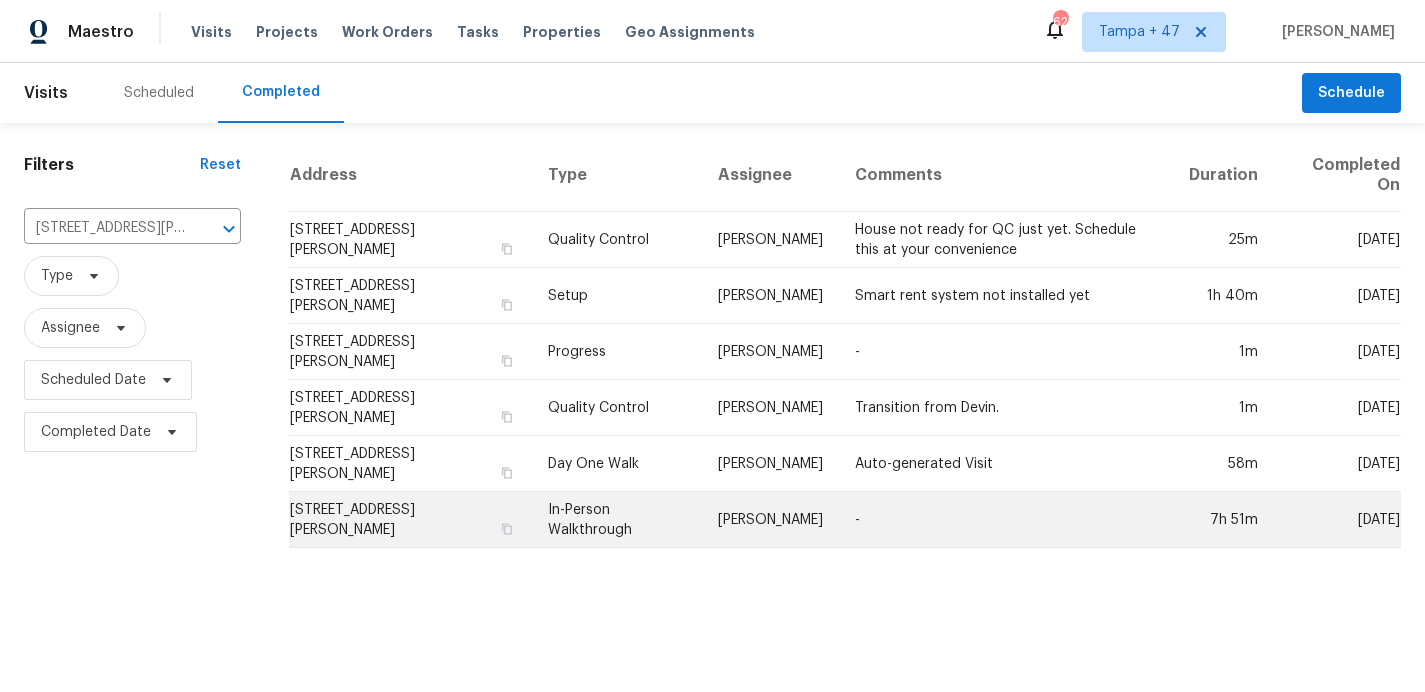 click on "In-Person Walkthrough" at bounding box center [617, 520] 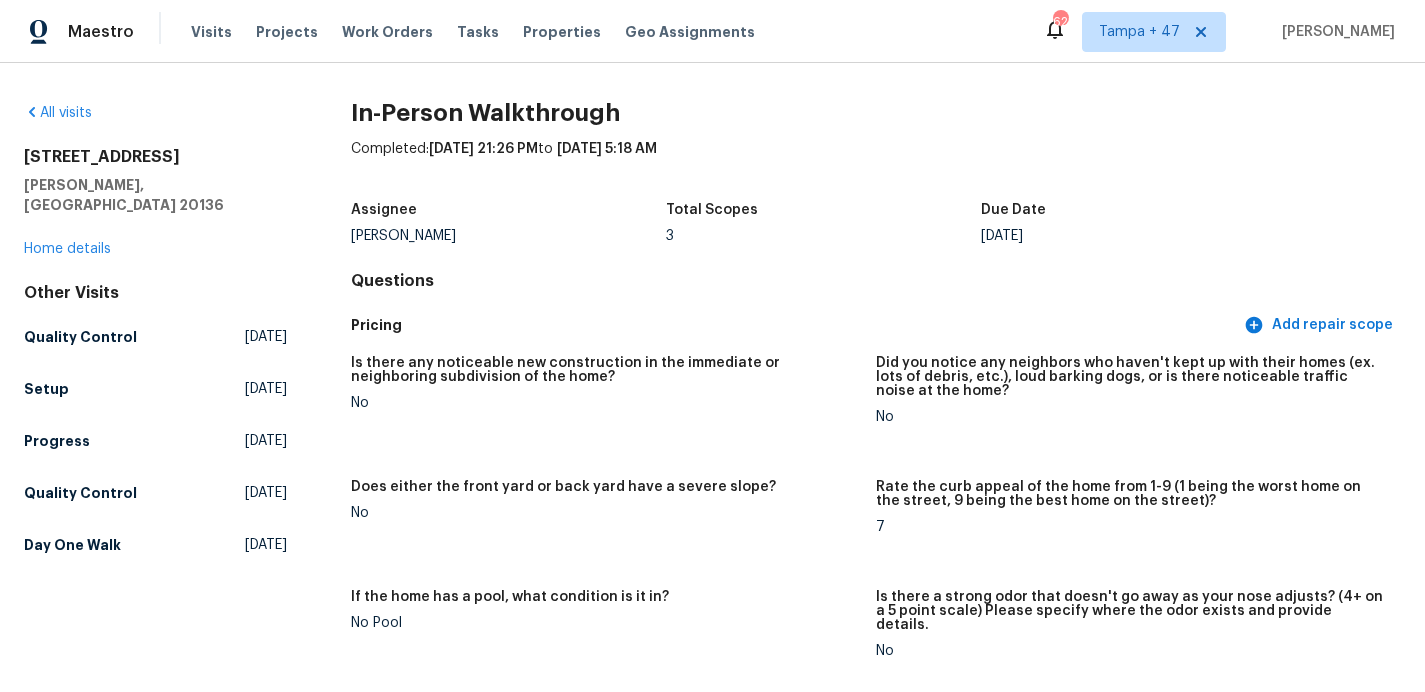 scroll, scrollTop: 3829, scrollLeft: 0, axis: vertical 